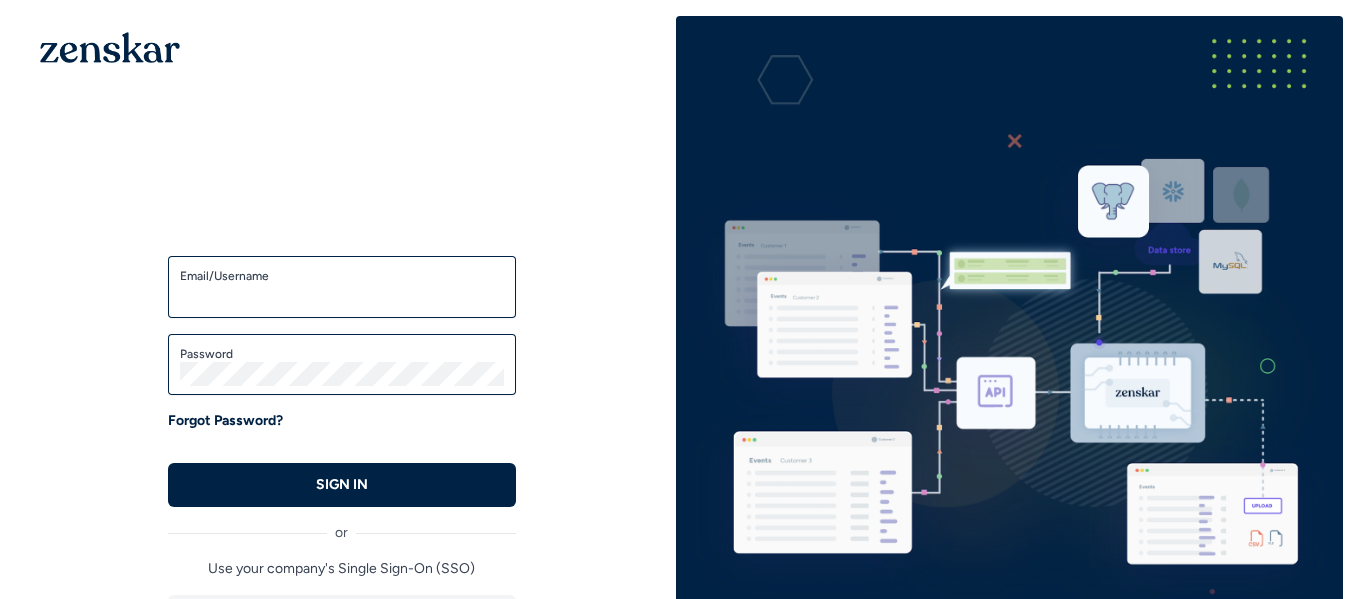 scroll, scrollTop: 0, scrollLeft: 0, axis: both 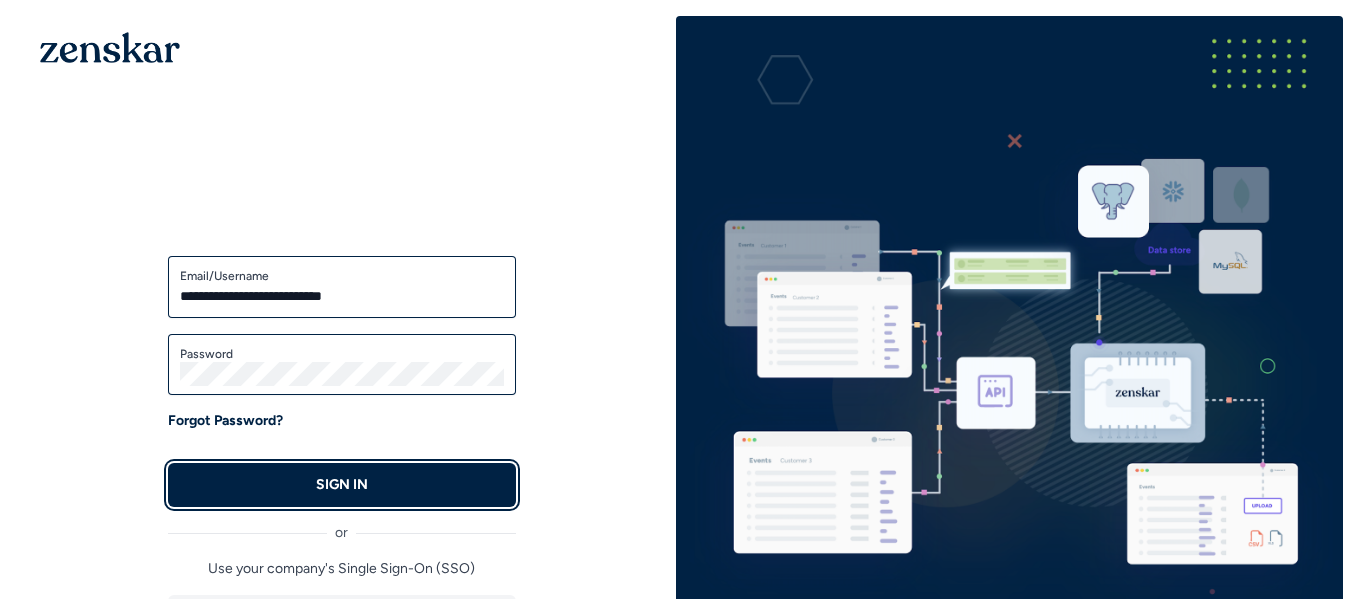 click on "SIGN IN" at bounding box center (342, 485) 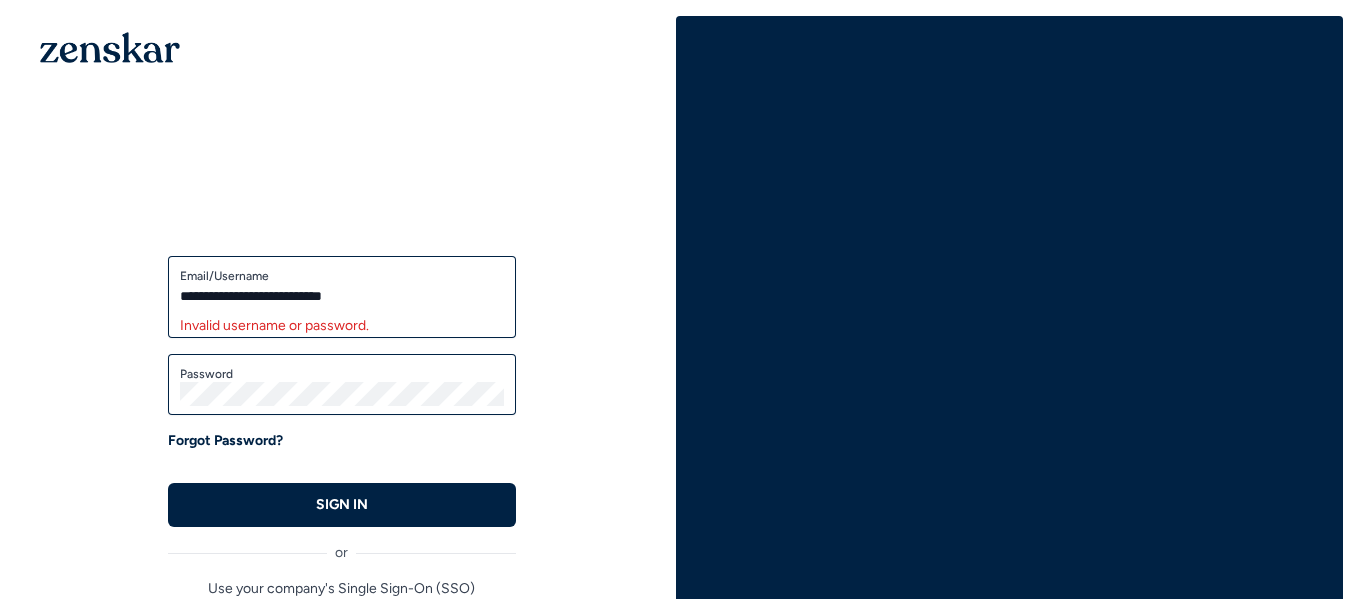 scroll, scrollTop: 0, scrollLeft: 0, axis: both 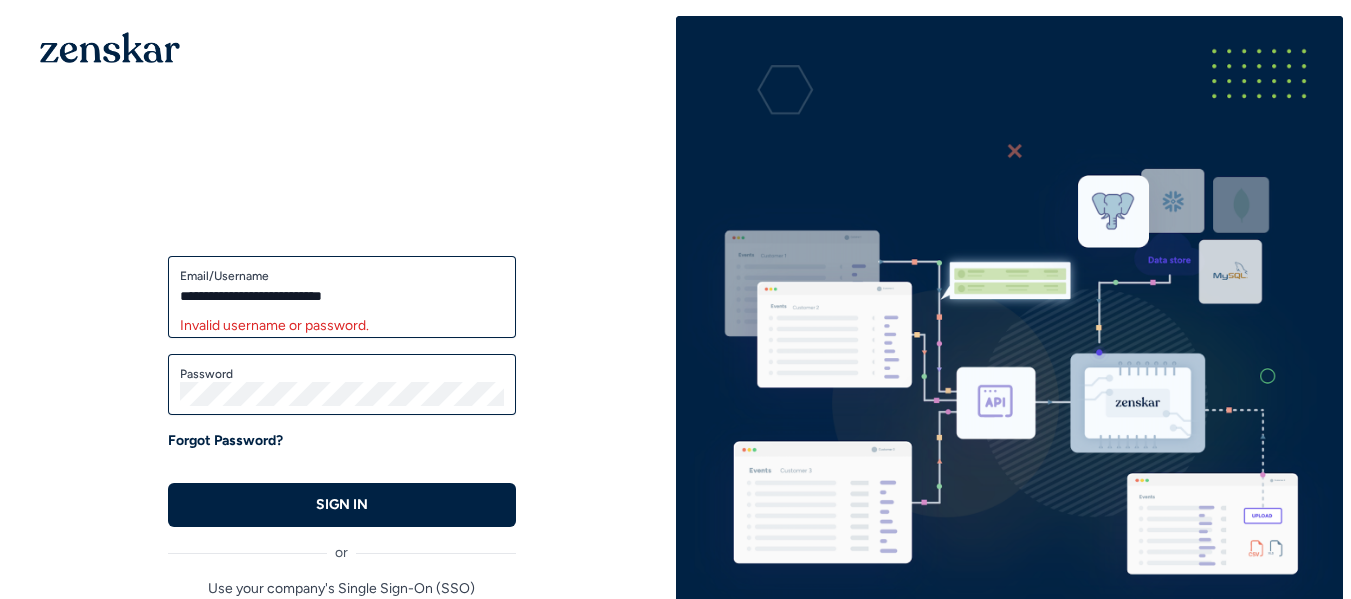 click on "**********" at bounding box center (342, 296) 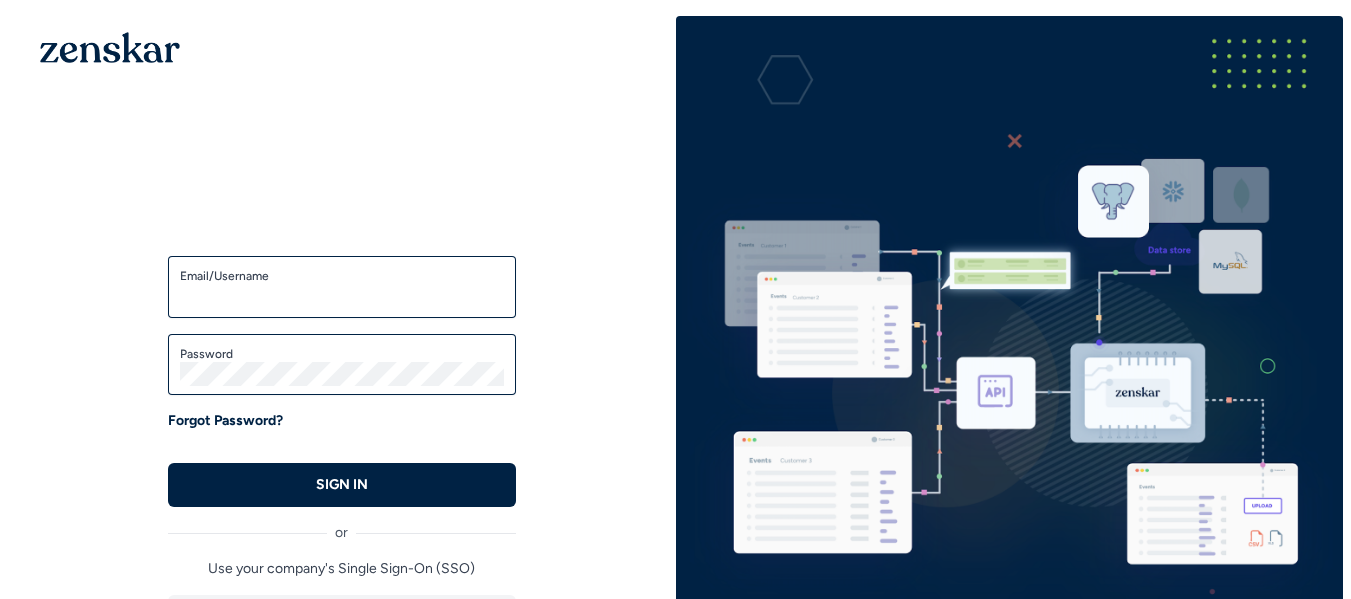 scroll, scrollTop: 0, scrollLeft: 0, axis: both 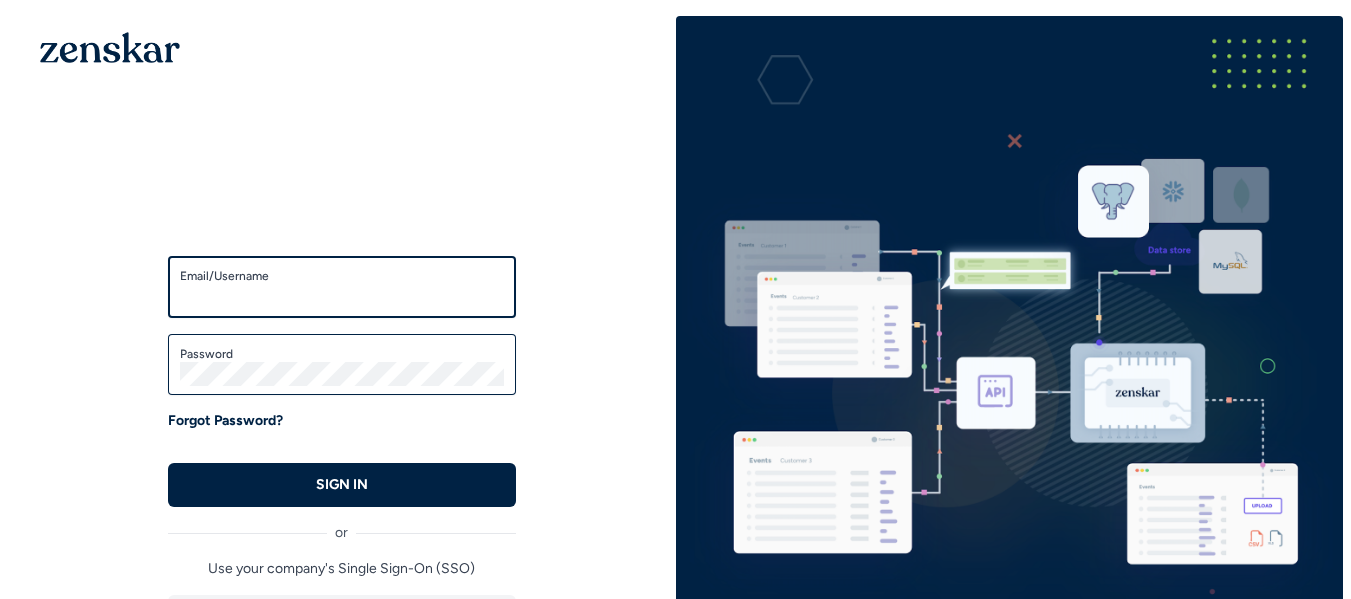 click on "Email/Username" at bounding box center (342, 296) 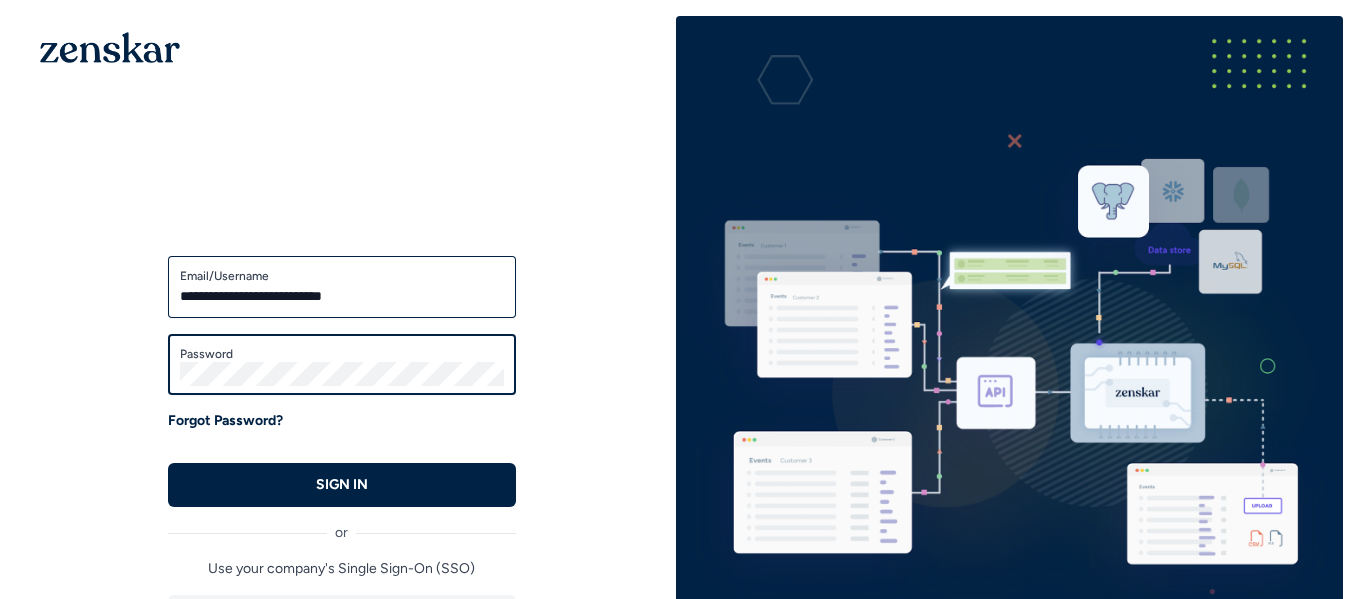 scroll, scrollTop: 248, scrollLeft: 0, axis: vertical 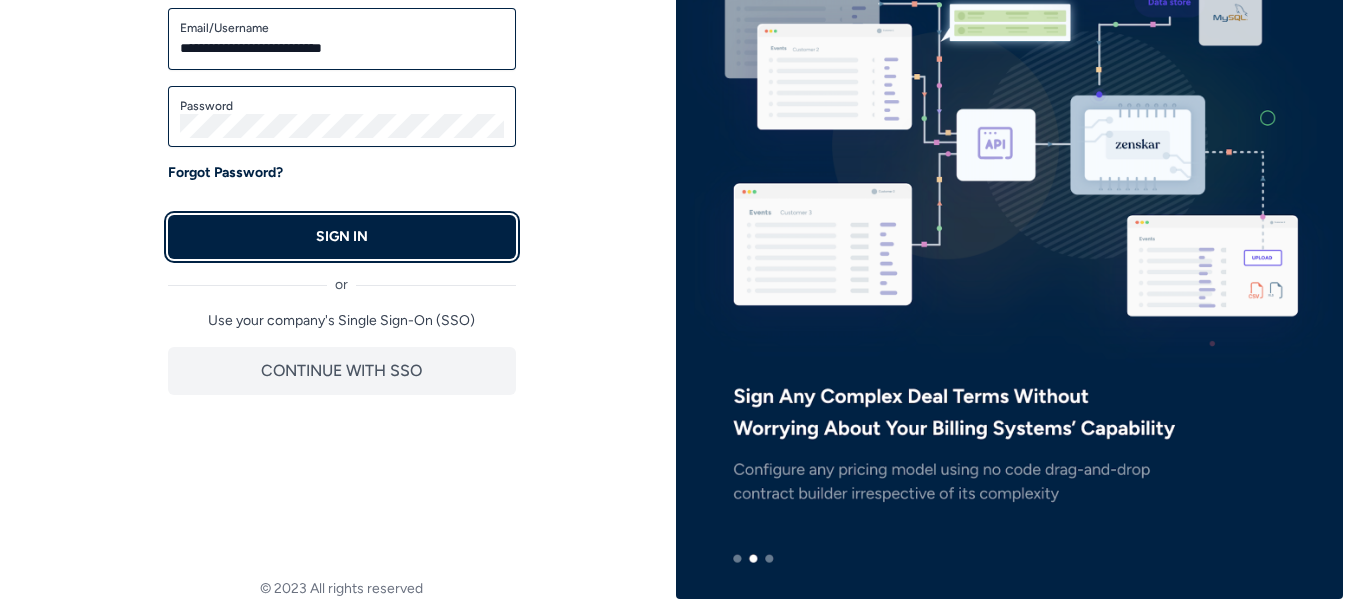 click on "SIGN IN" at bounding box center [342, 237] 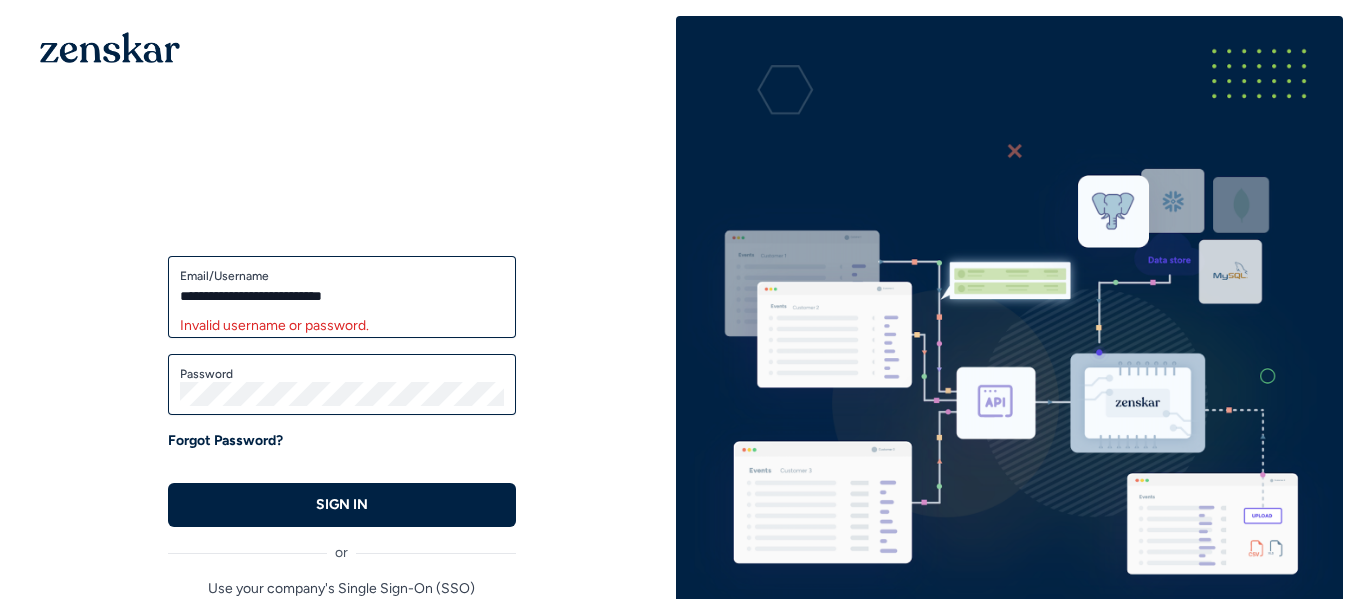 scroll, scrollTop: 0, scrollLeft: 0, axis: both 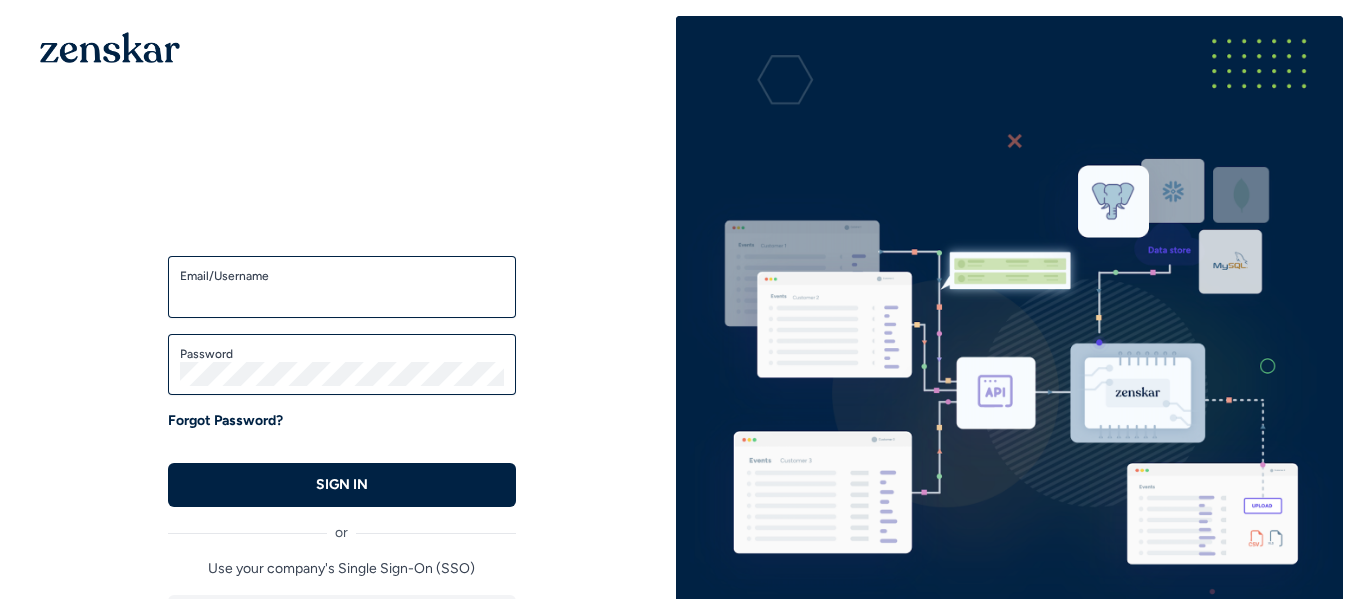 click on "Email/Username" at bounding box center [342, 296] 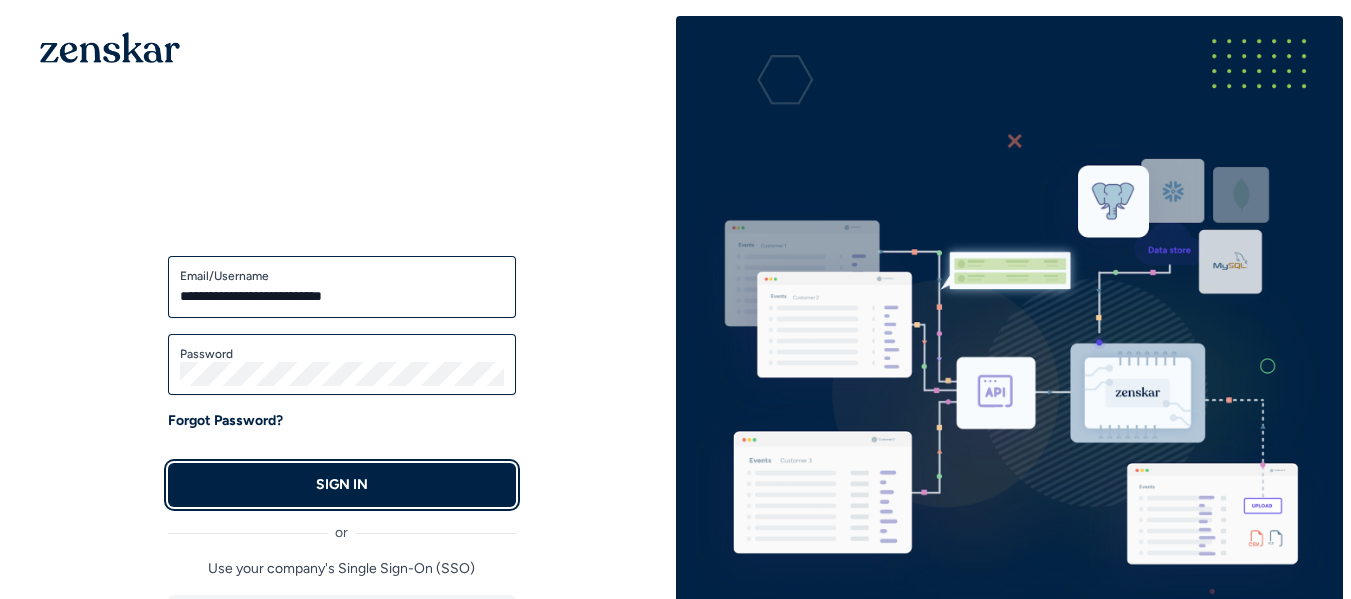 click on "SIGN IN" at bounding box center [342, 485] 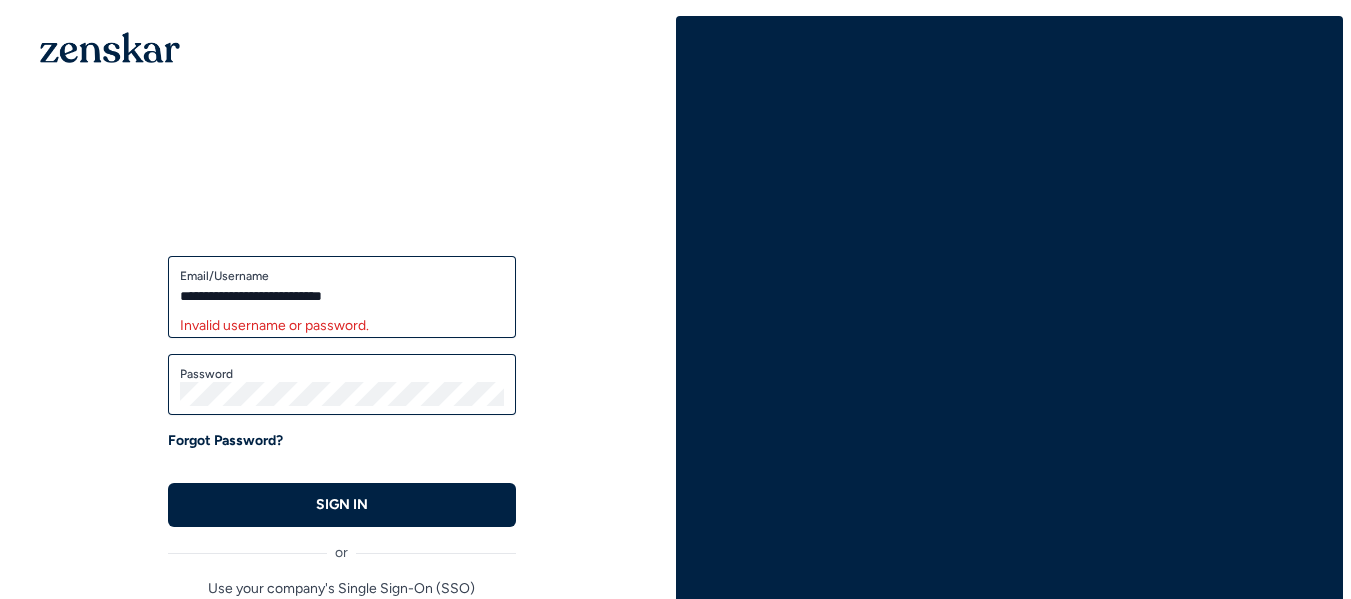 scroll, scrollTop: 0, scrollLeft: 0, axis: both 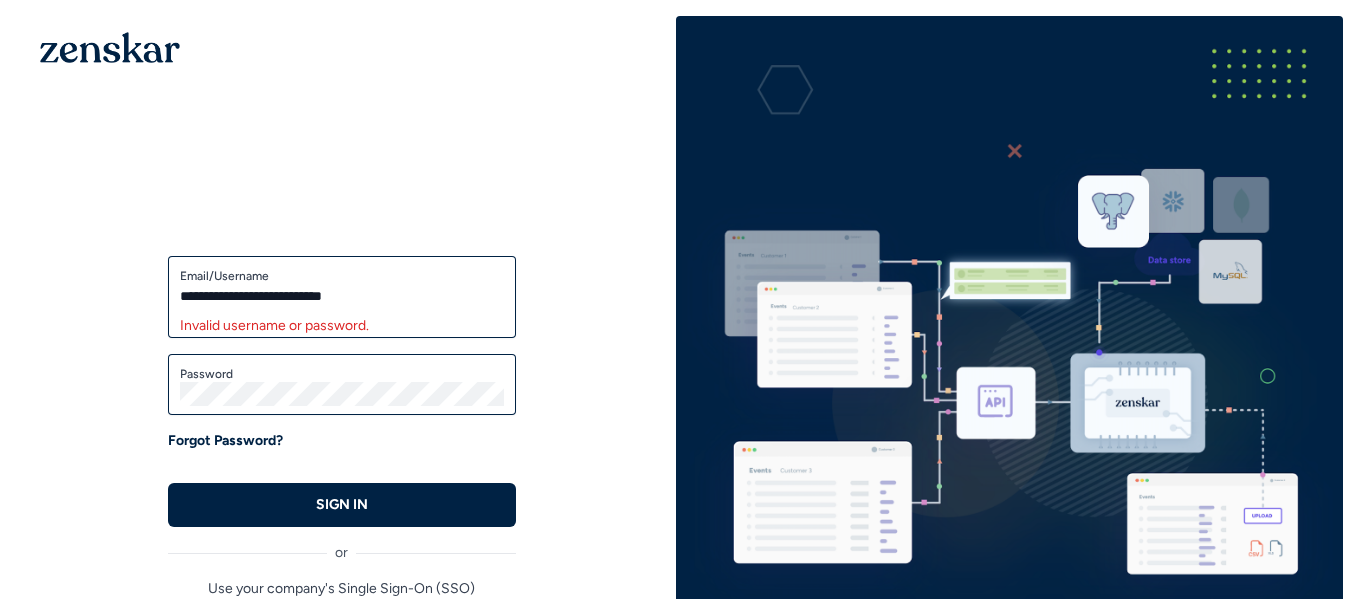 click on "Password" at bounding box center [342, 385] 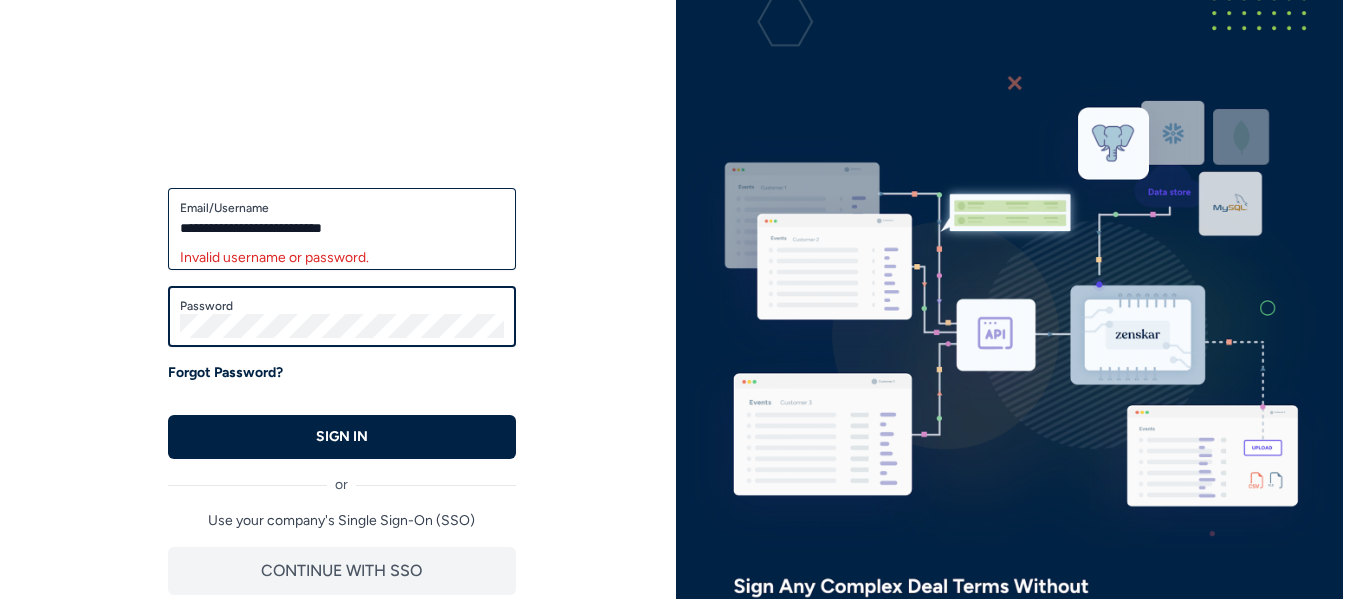 scroll, scrollTop: 70, scrollLeft: 0, axis: vertical 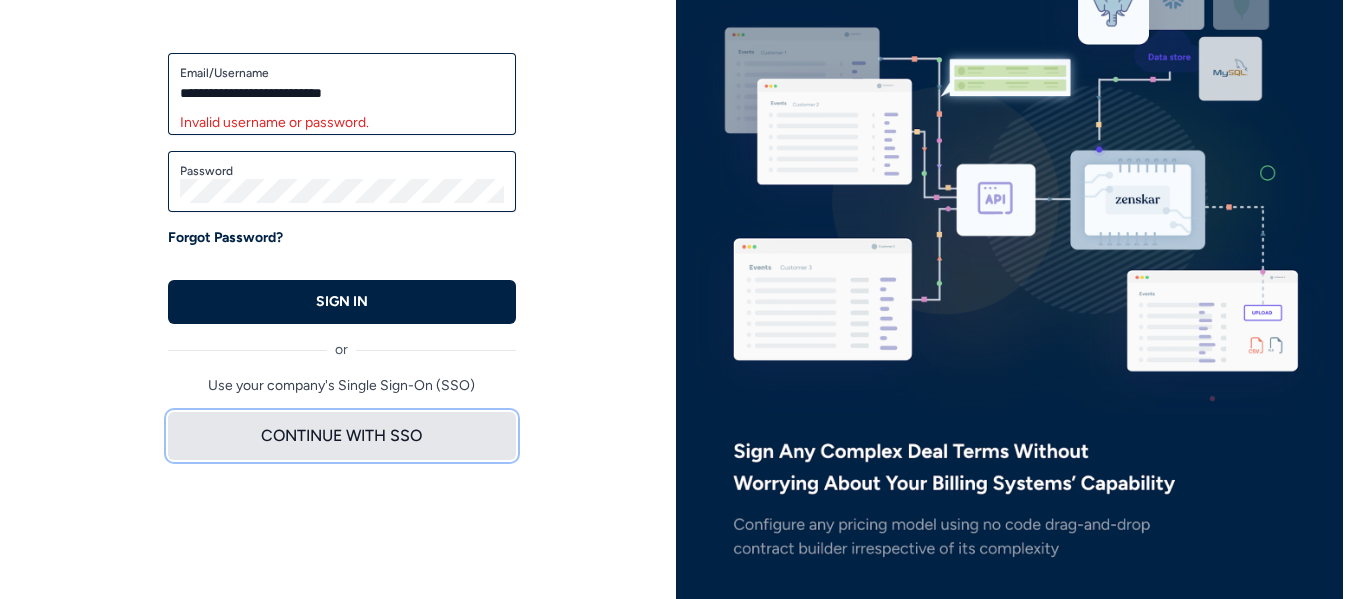 click on "CONTINUE WITH SSO" at bounding box center (342, 436) 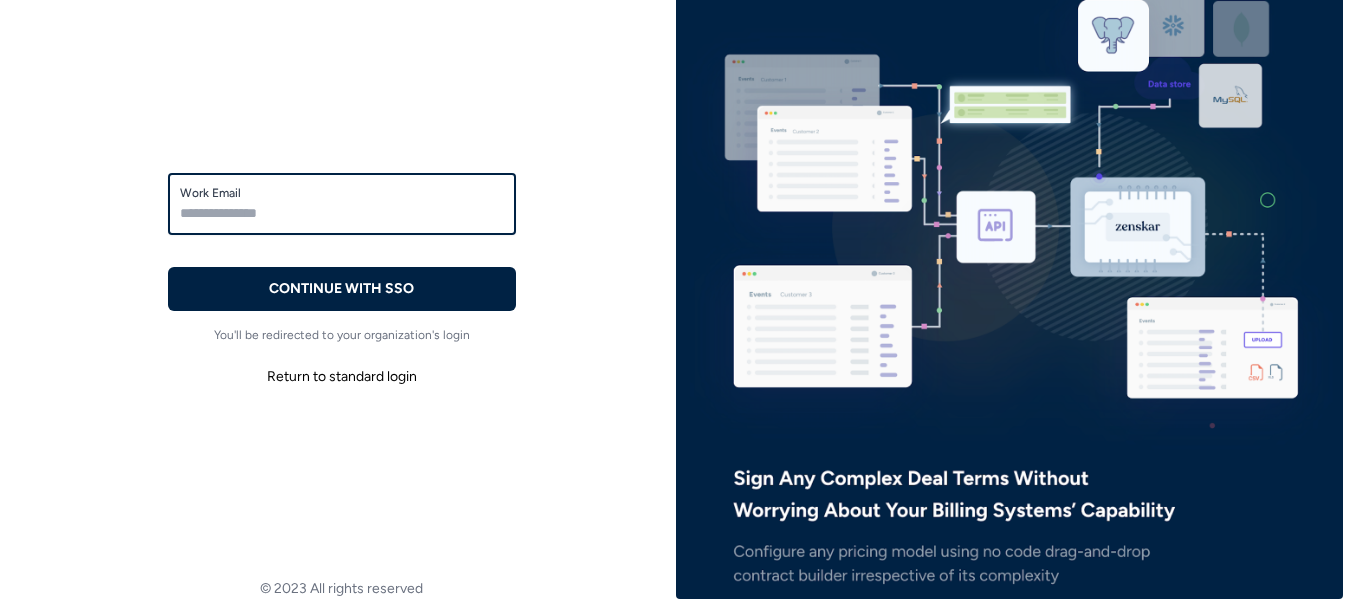 scroll, scrollTop: 83, scrollLeft: 0, axis: vertical 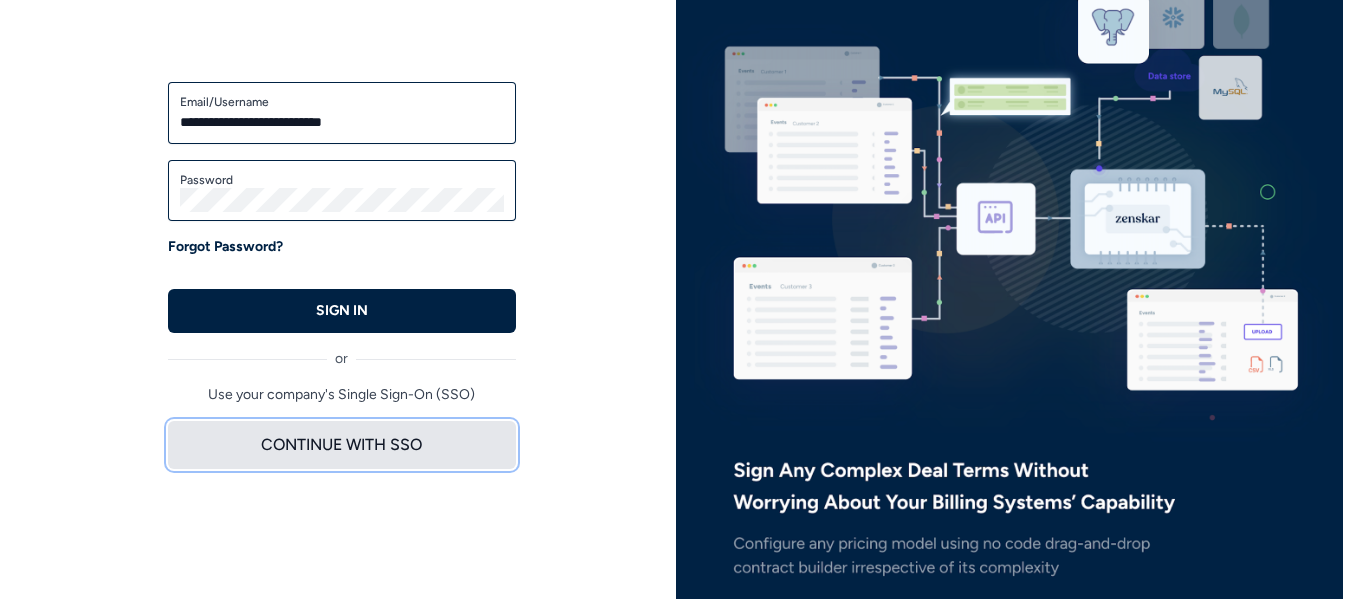 click on "CONTINUE WITH SSO" at bounding box center [342, 445] 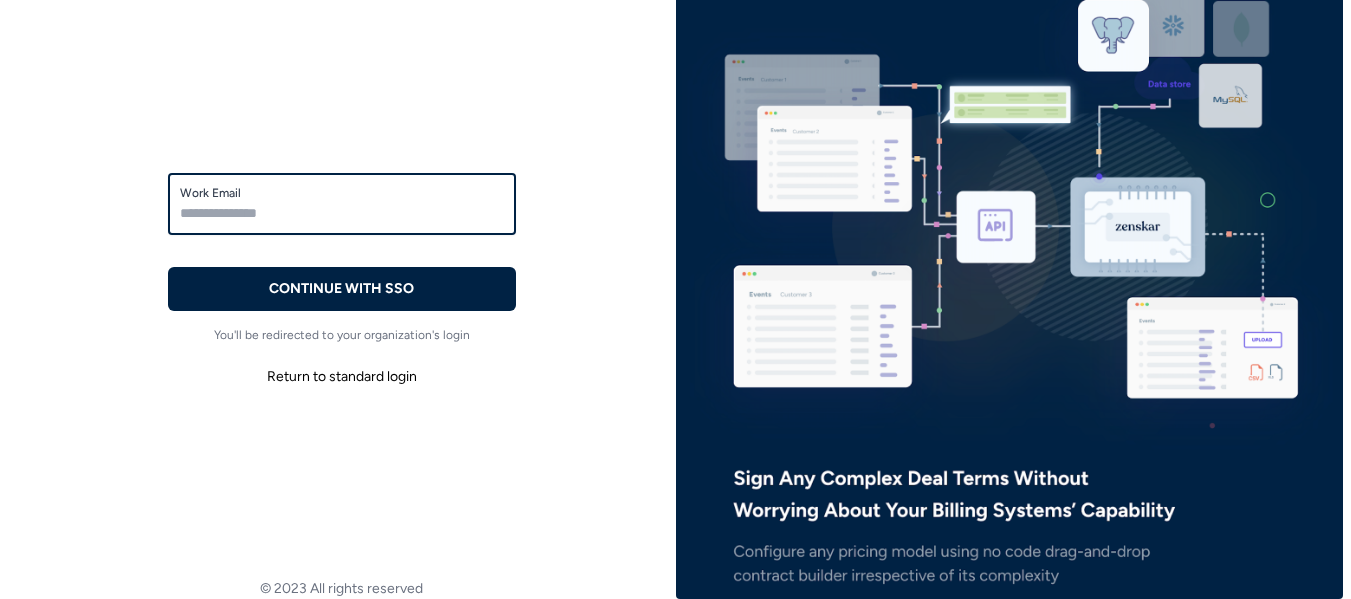 scroll, scrollTop: 83, scrollLeft: 0, axis: vertical 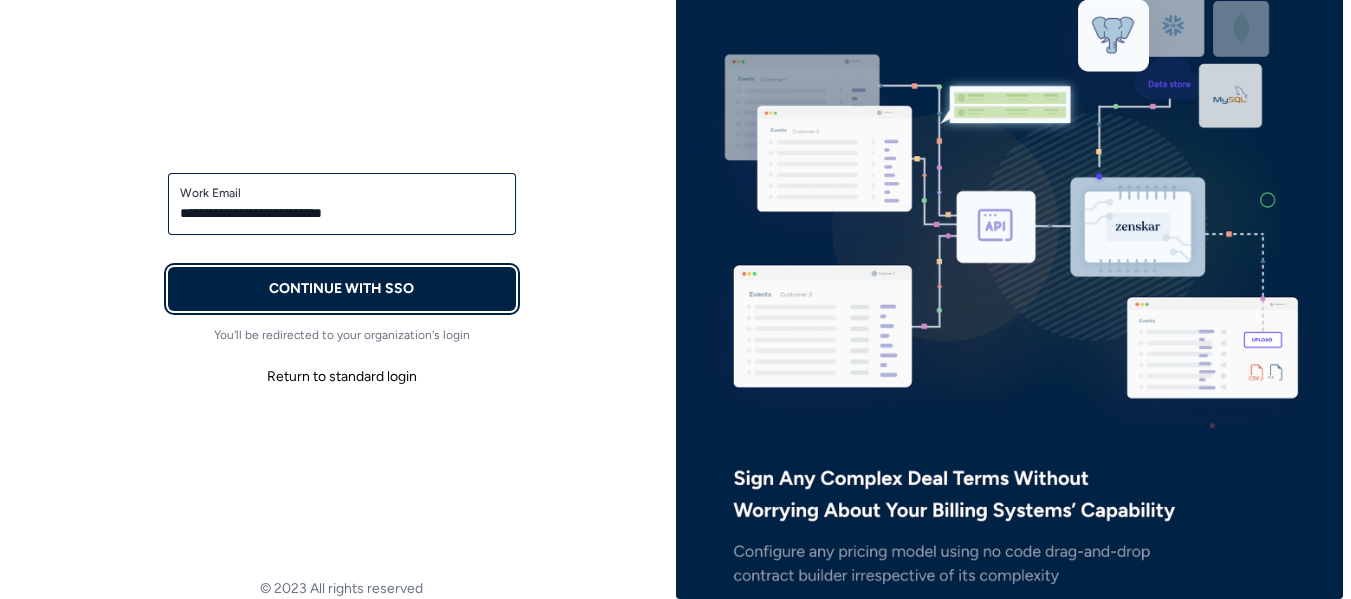 click on "CONTINUE WITH SSO" at bounding box center (341, 289) 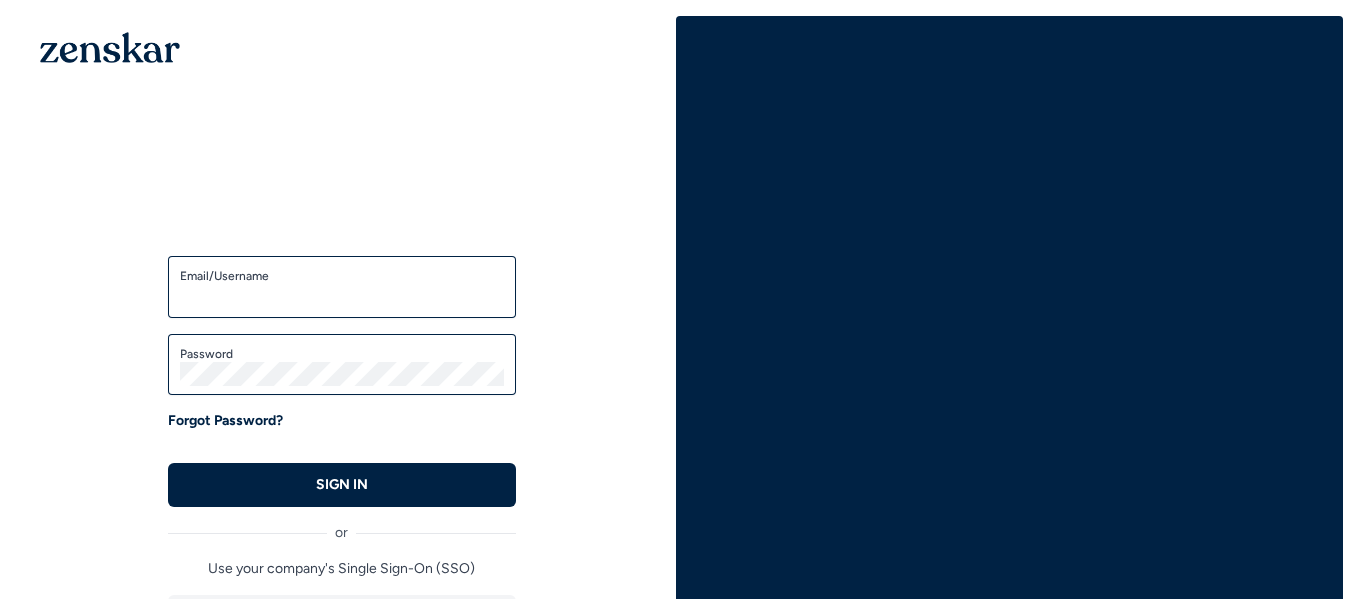 scroll, scrollTop: 0, scrollLeft: 0, axis: both 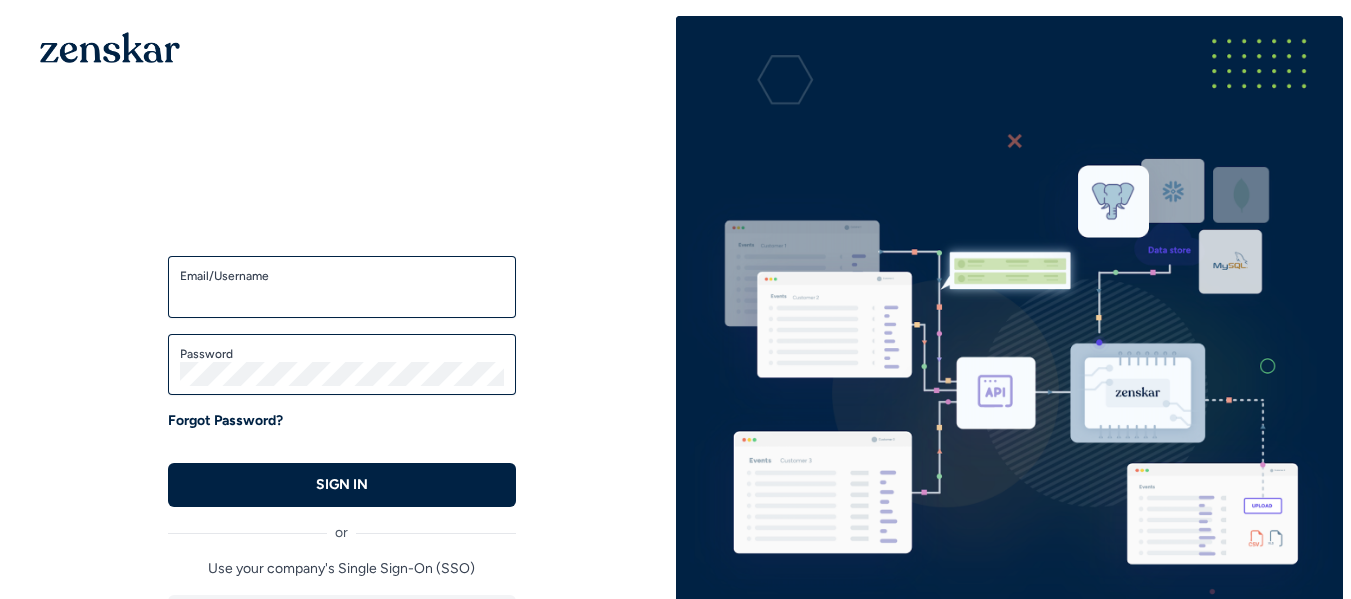 click on "Email/Username" at bounding box center (342, 296) 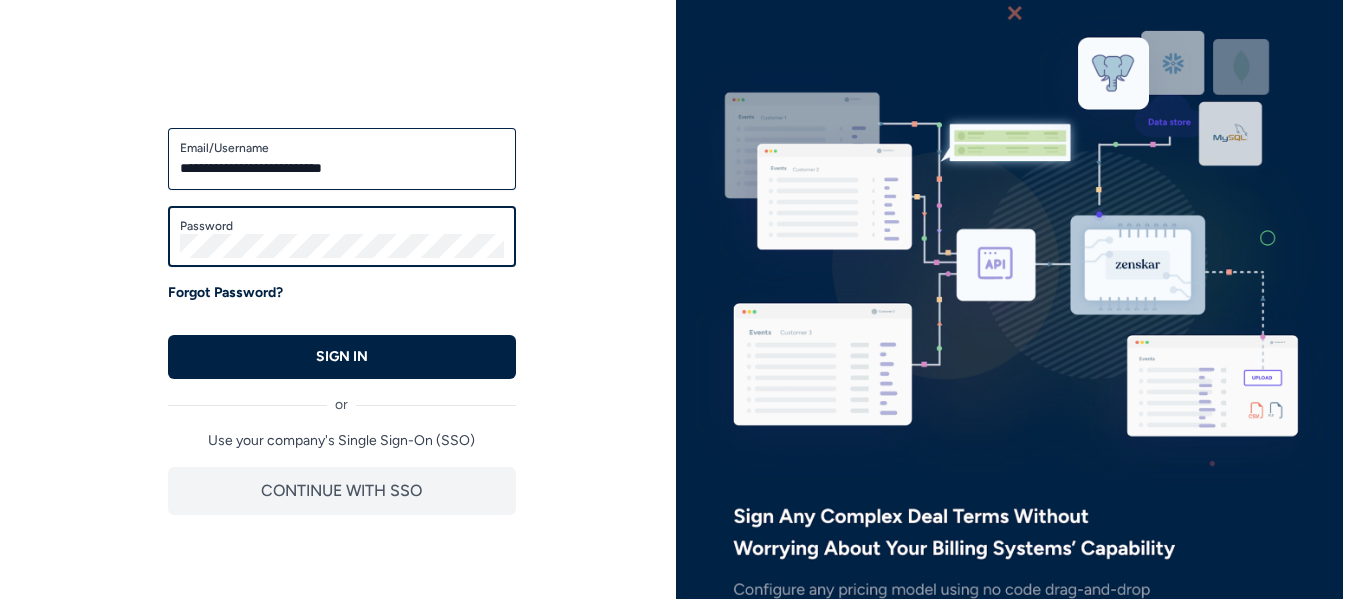 scroll, scrollTop: 129, scrollLeft: 0, axis: vertical 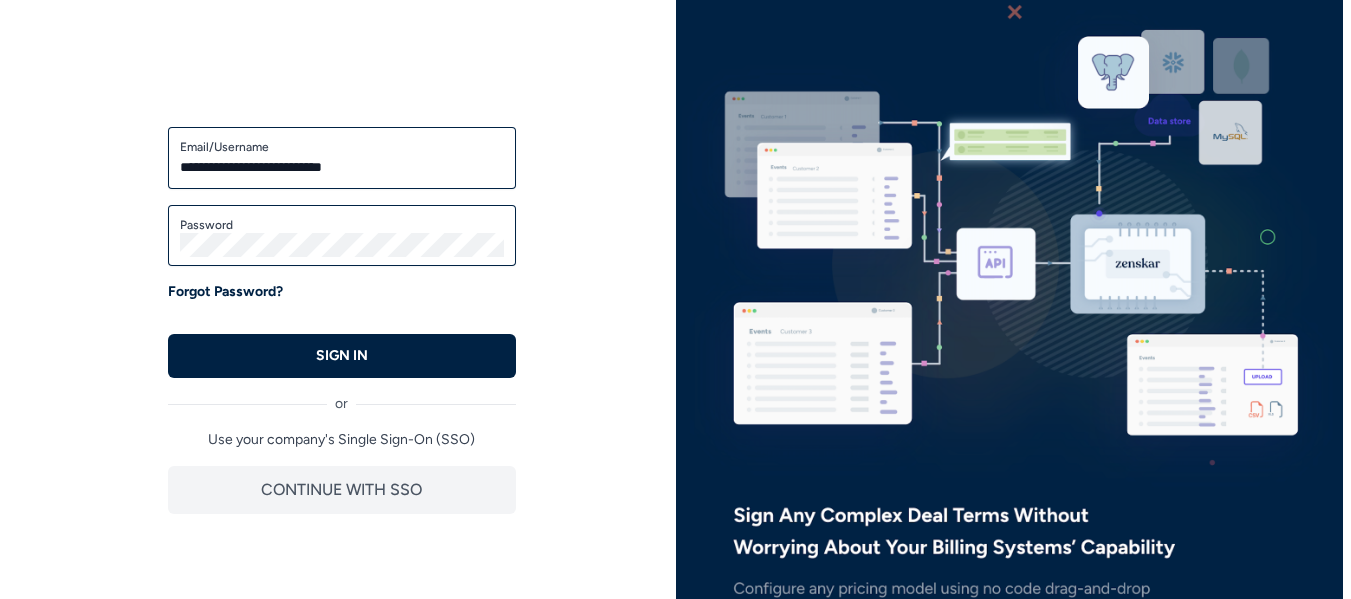 click on "Forgot Password?" at bounding box center (225, 292) 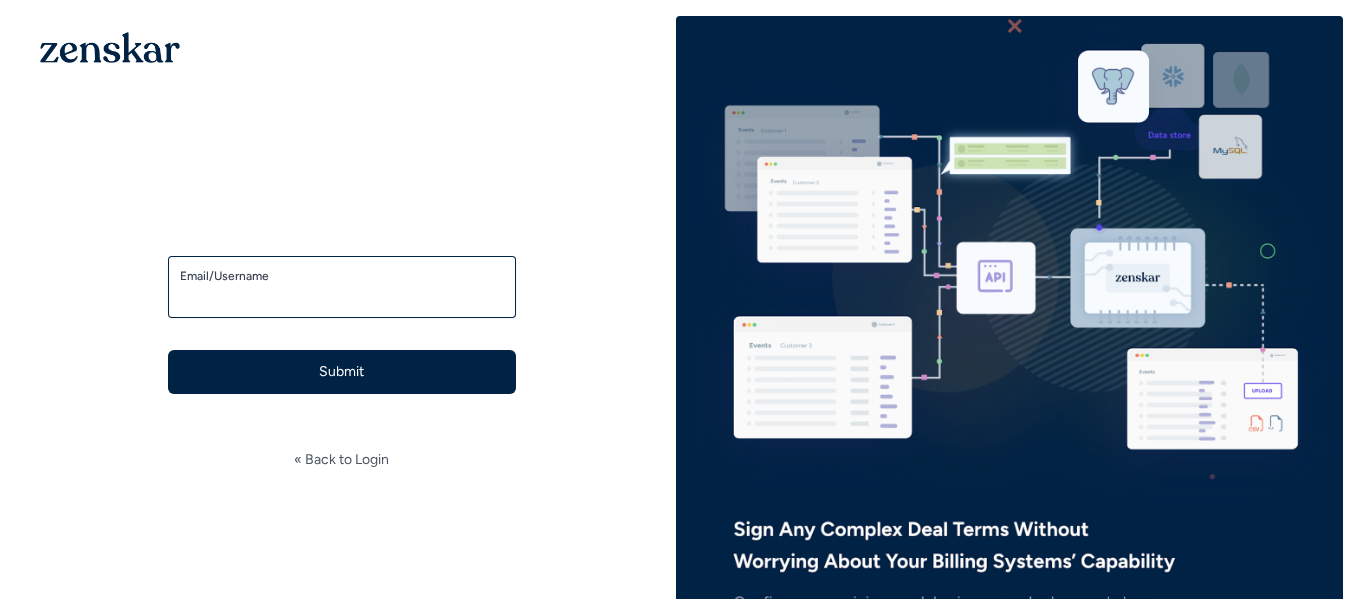scroll, scrollTop: 0, scrollLeft: 0, axis: both 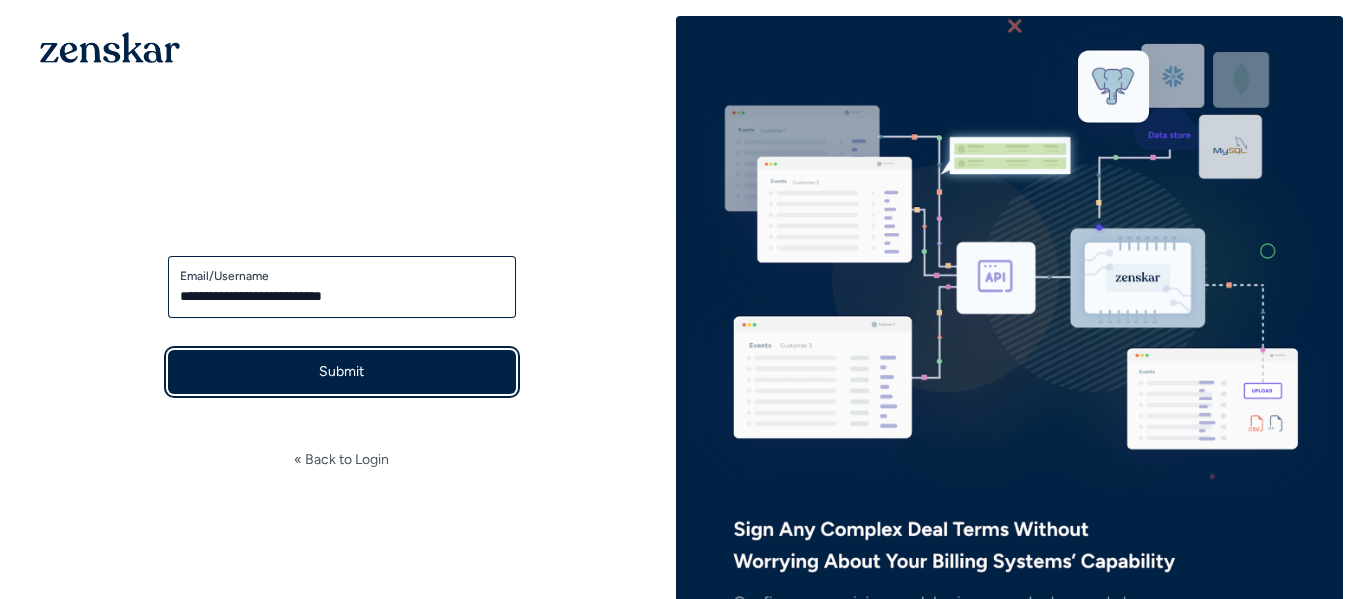 click on "Submit" at bounding box center [342, 372] 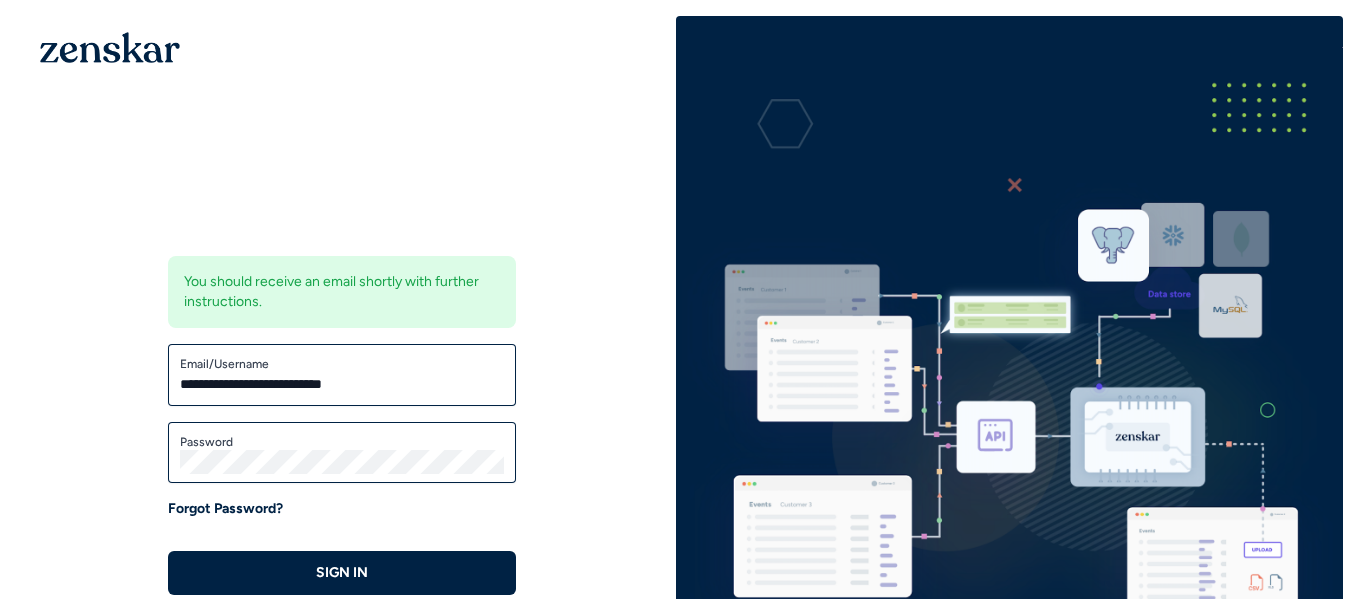 scroll, scrollTop: 0, scrollLeft: 0, axis: both 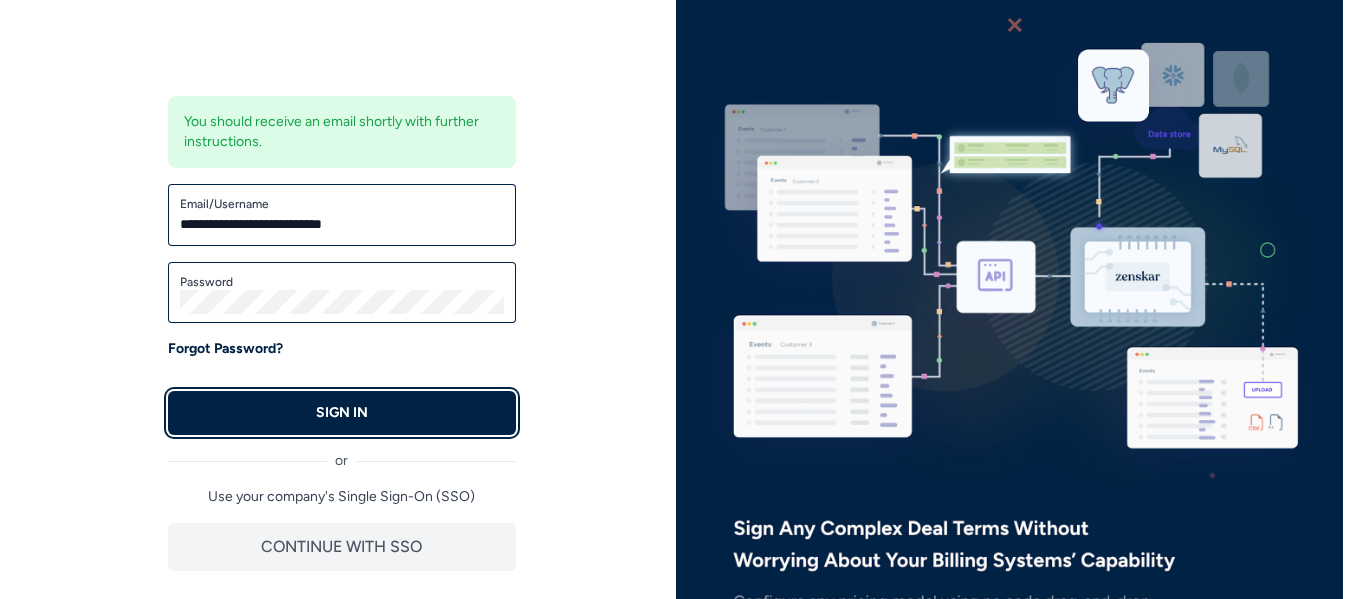 click on "SIGN IN" at bounding box center [342, 413] 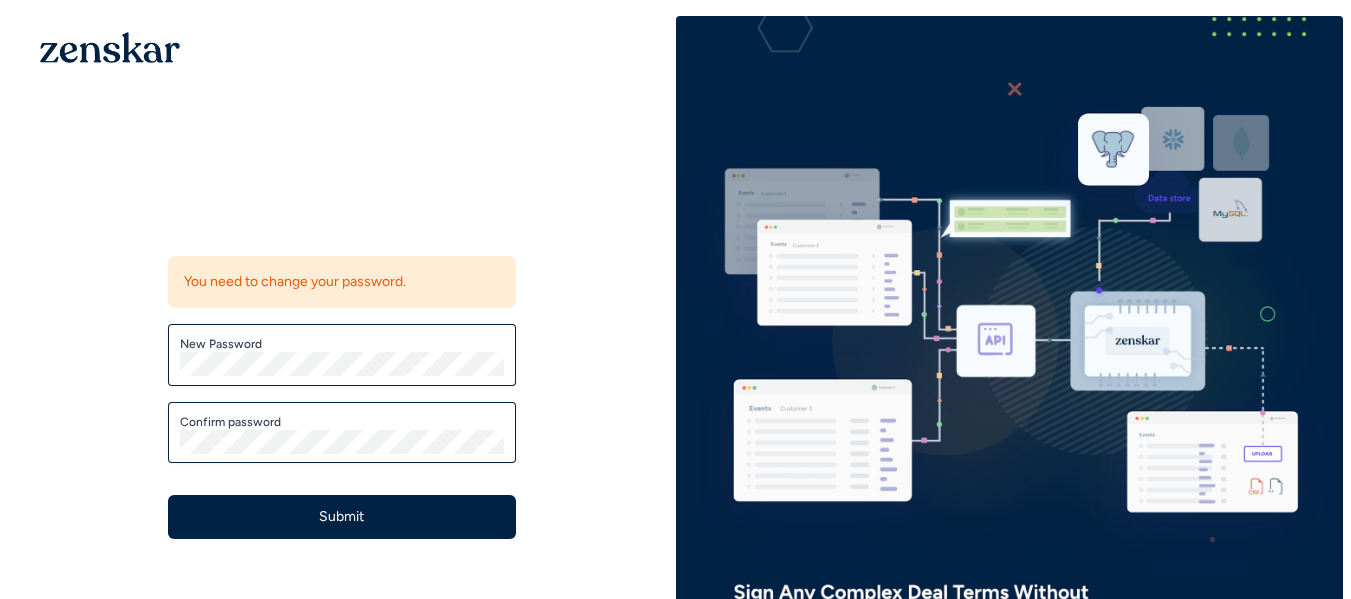 scroll, scrollTop: 0, scrollLeft: 0, axis: both 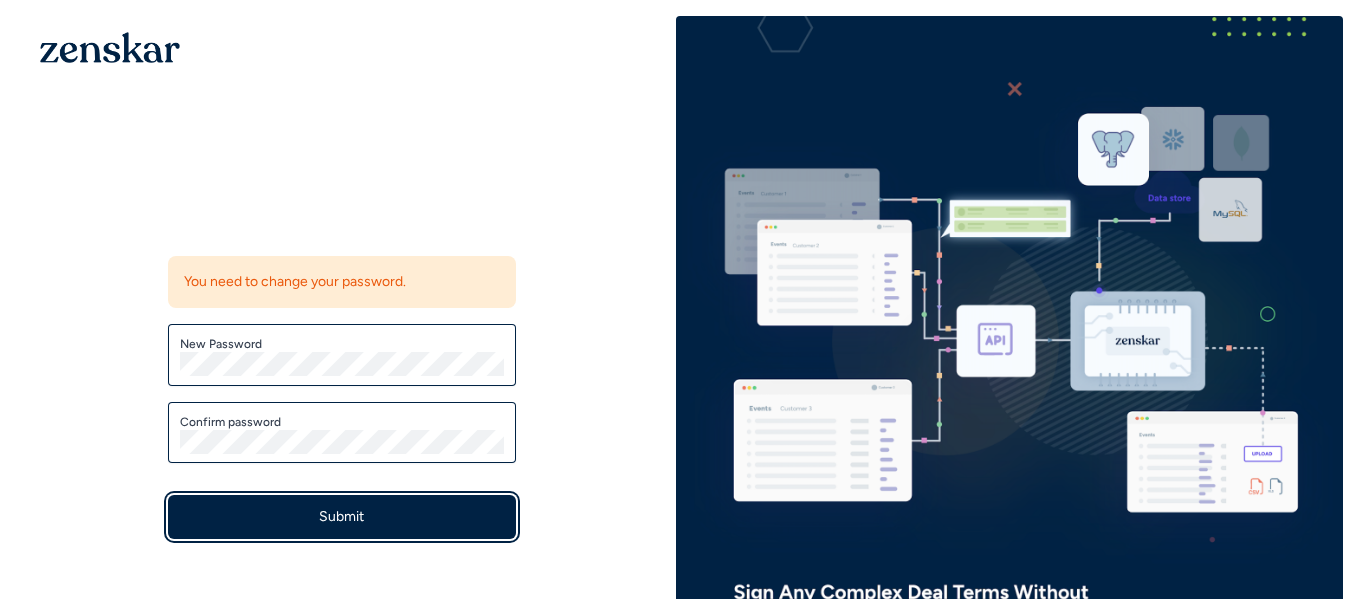 click on "Submit" at bounding box center (342, 517) 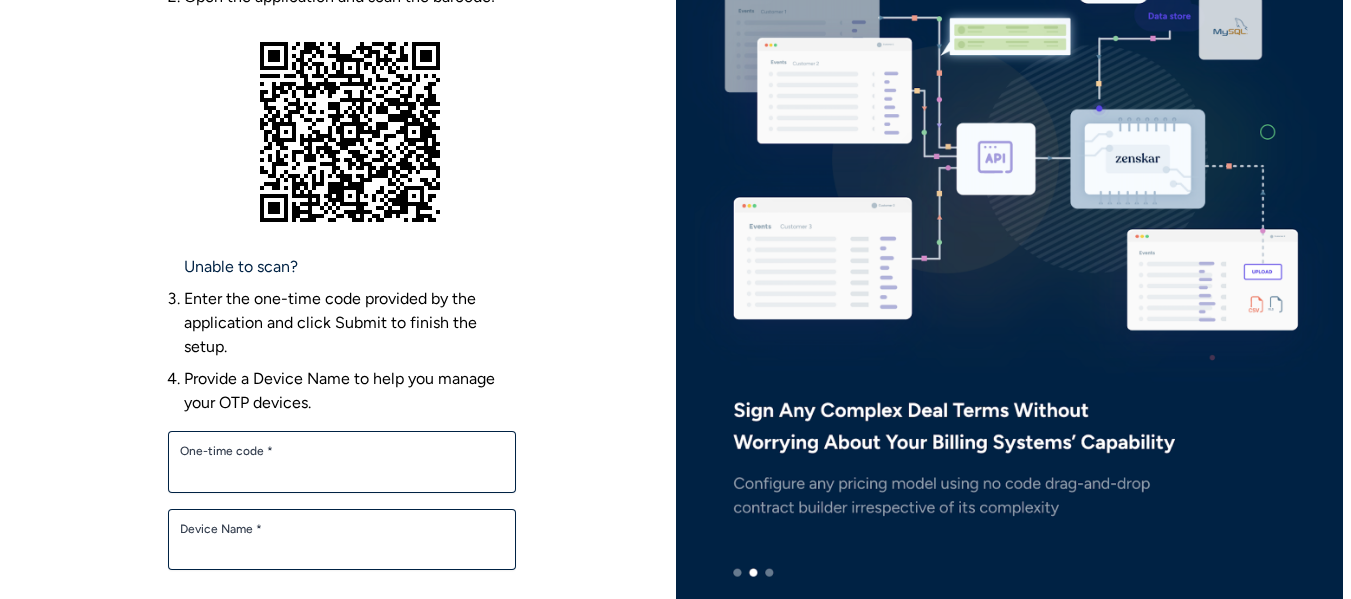 scroll, scrollTop: 473, scrollLeft: 0, axis: vertical 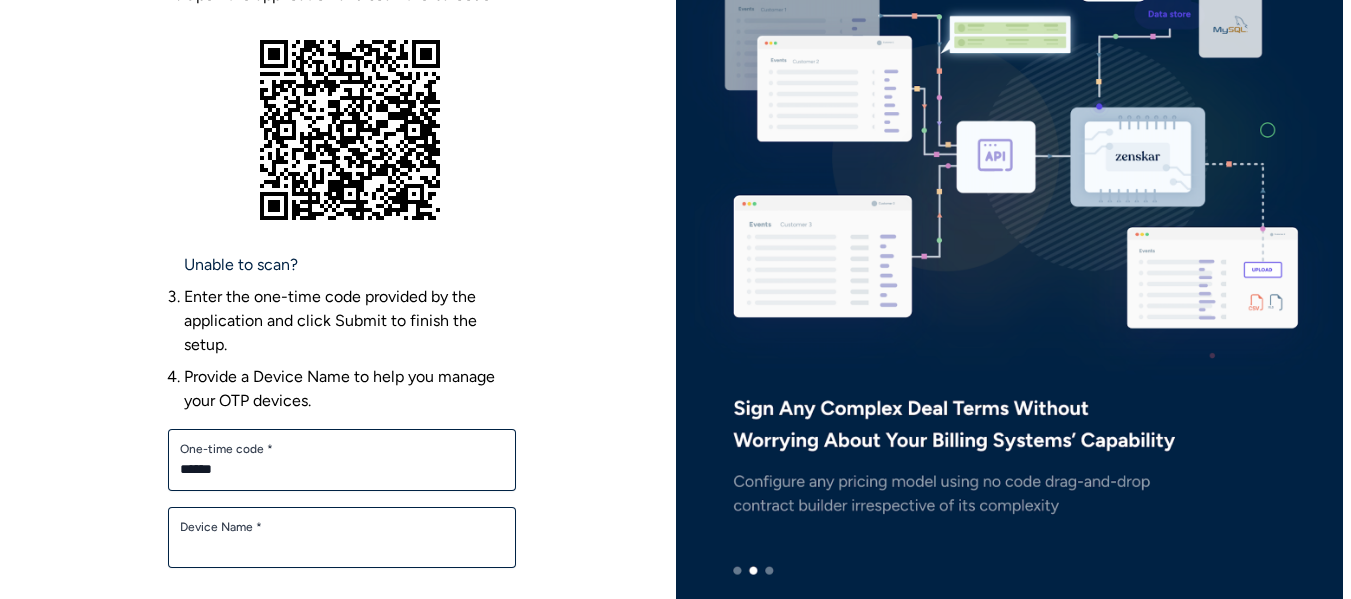 type on "******" 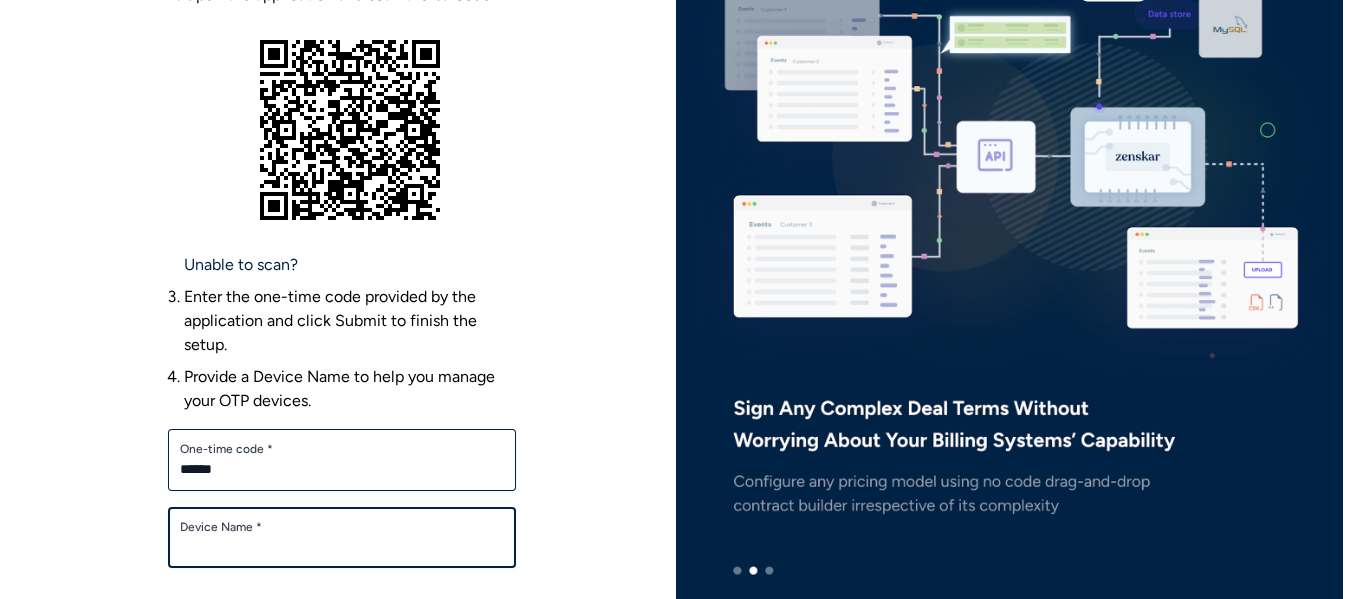 click on "Device Name *" at bounding box center [342, 547] 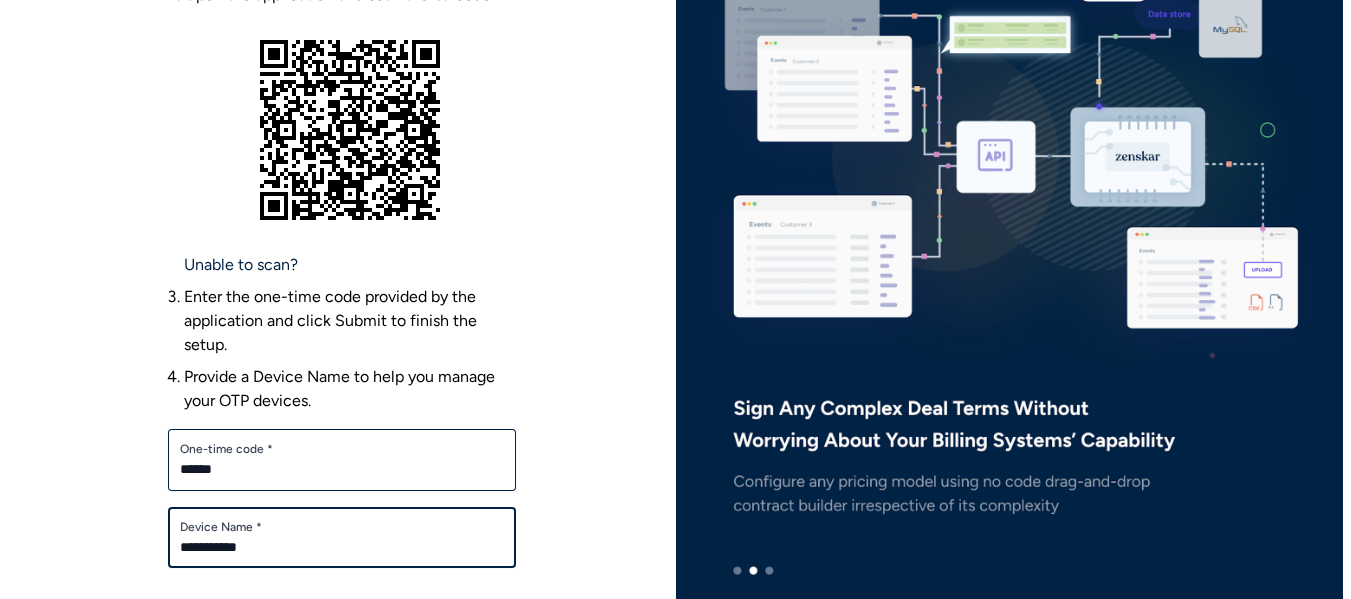 scroll, scrollTop: 722, scrollLeft: 0, axis: vertical 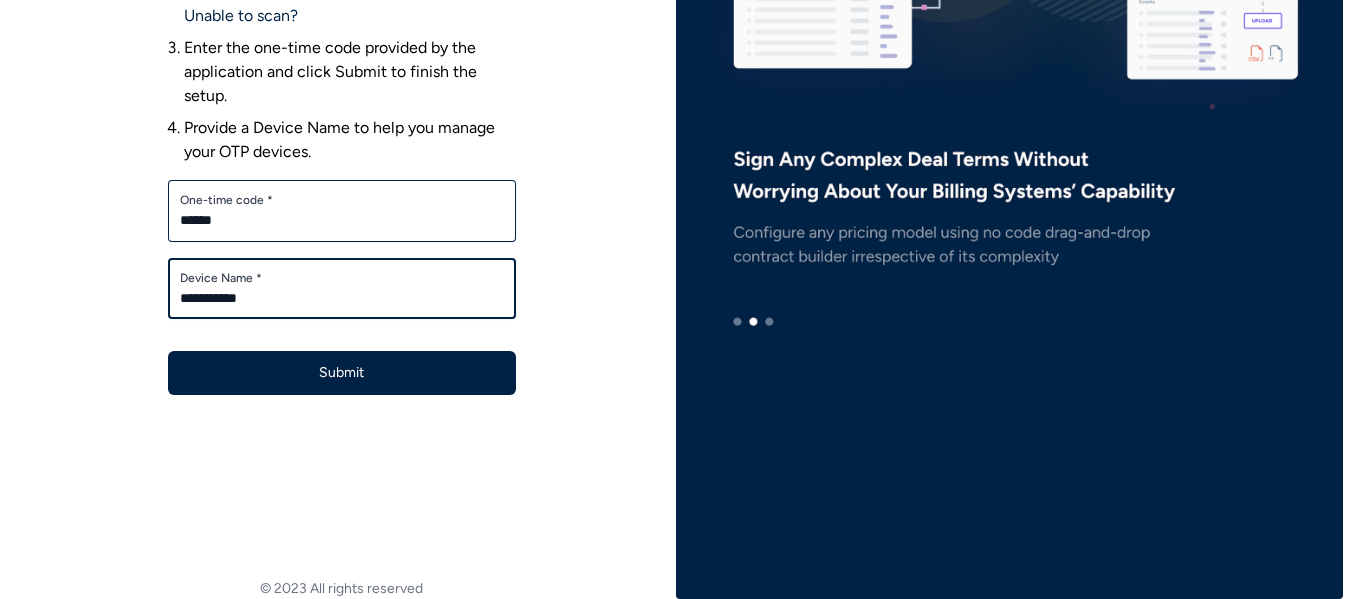 type on "**********" 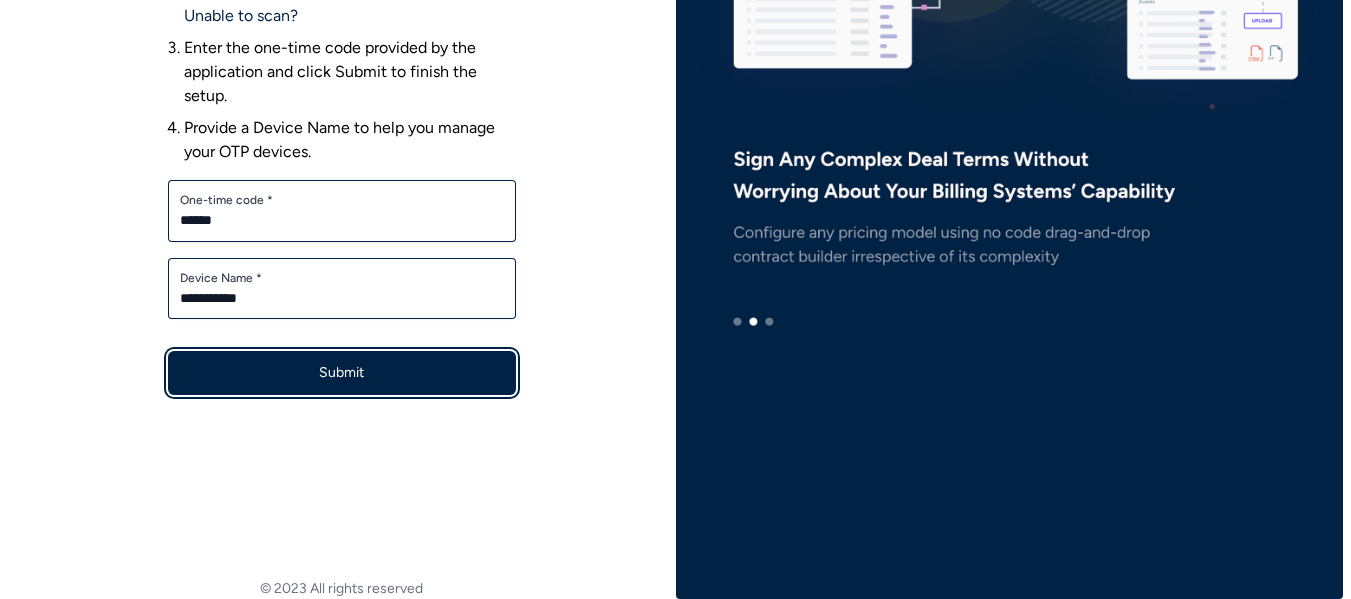click on "Submit" at bounding box center (342, 373) 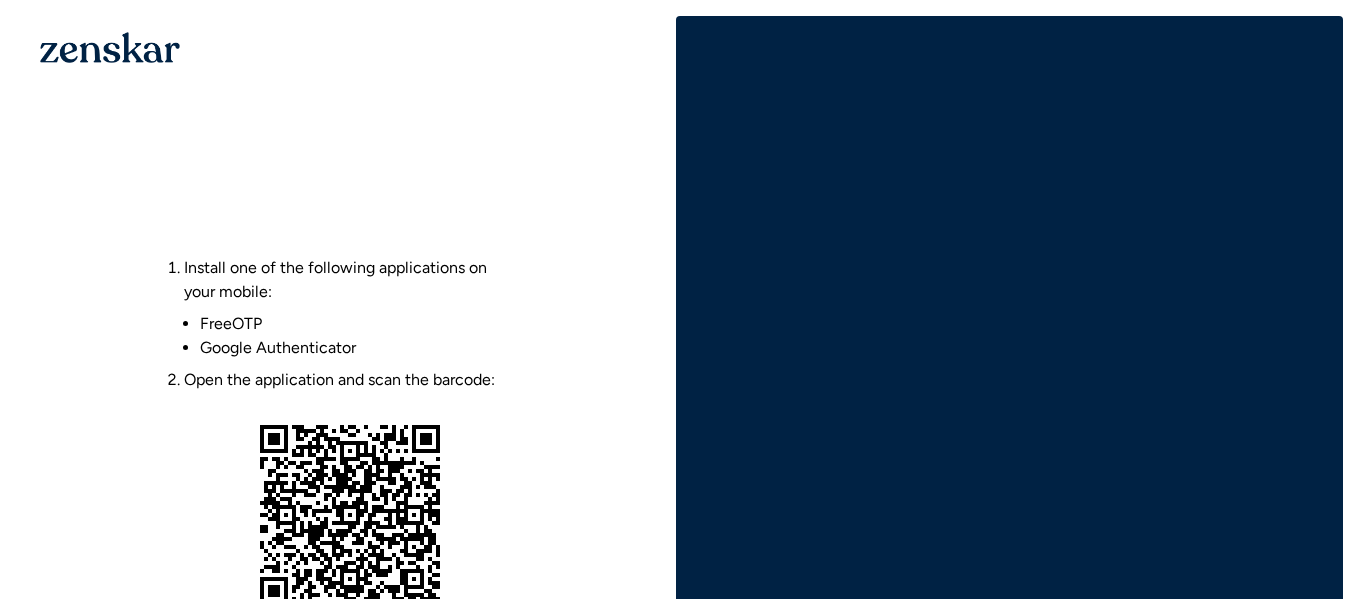 scroll, scrollTop: 555, scrollLeft: 0, axis: vertical 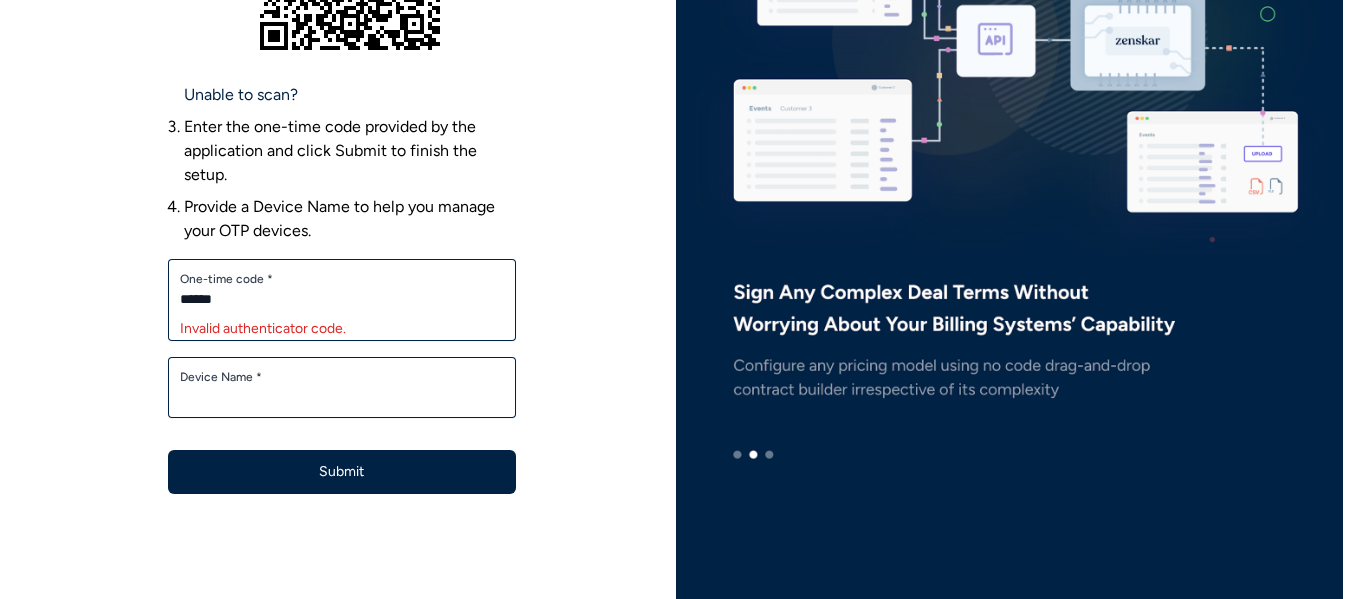 type on "******" 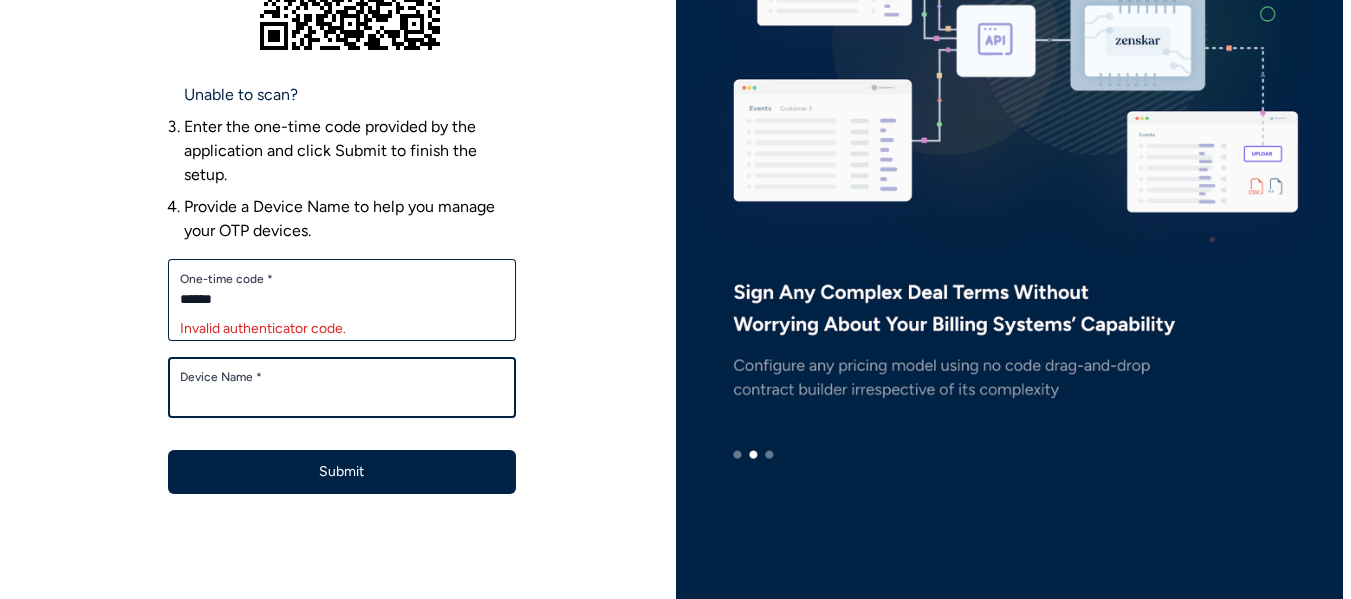 click on "Device Name *" at bounding box center (342, 397) 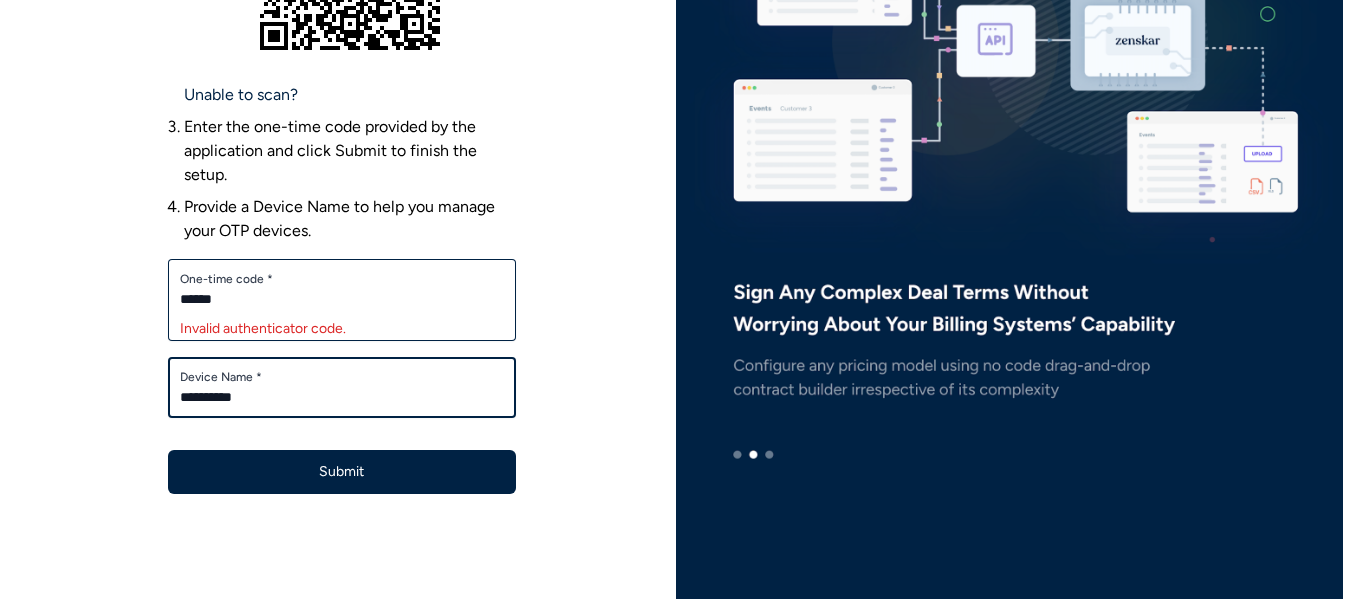 click on "**********" at bounding box center (342, 397) 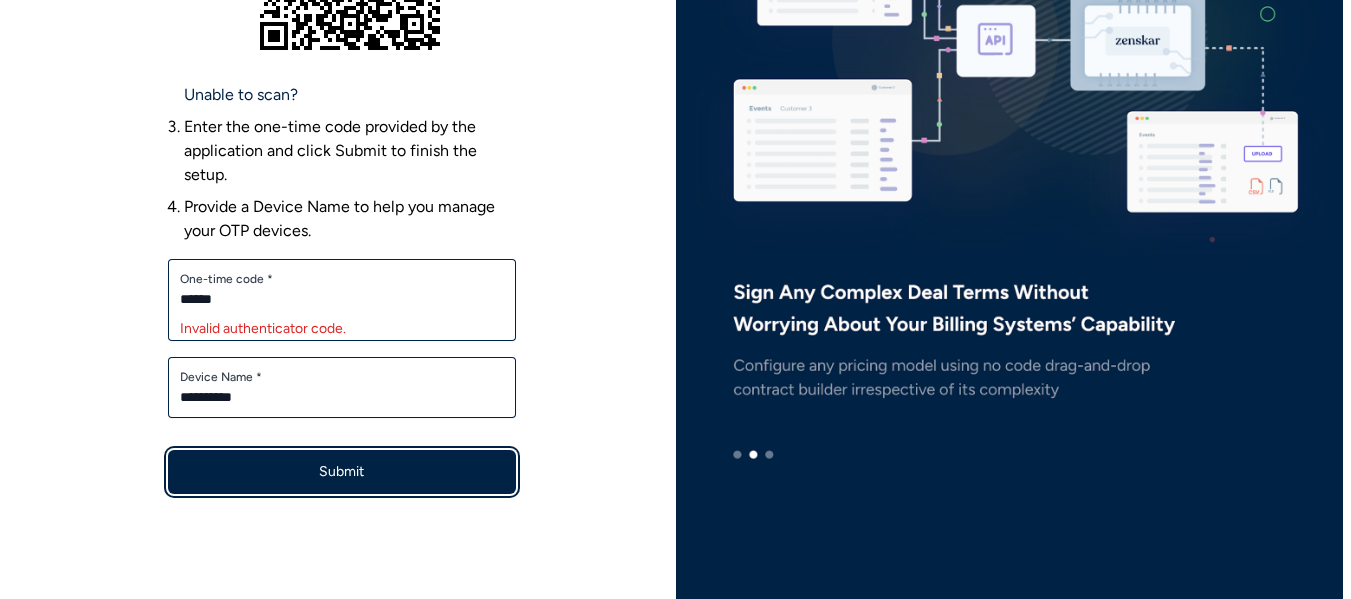 click on "Submit" at bounding box center (342, 472) 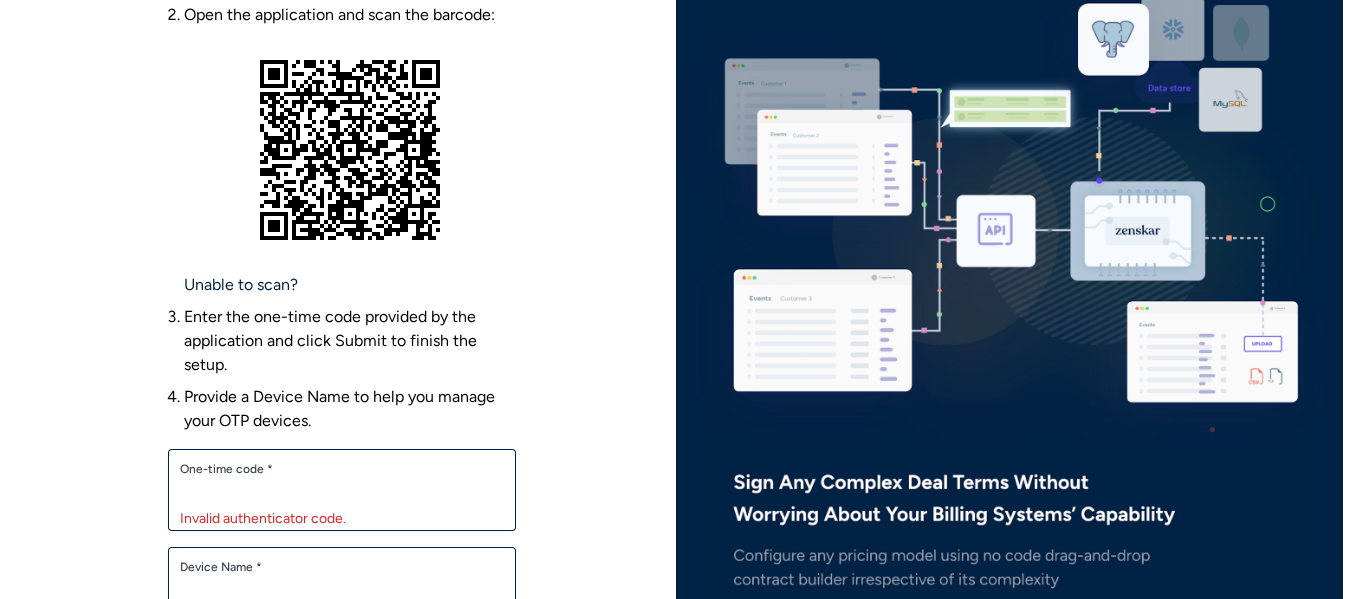 scroll, scrollTop: 364, scrollLeft: 0, axis: vertical 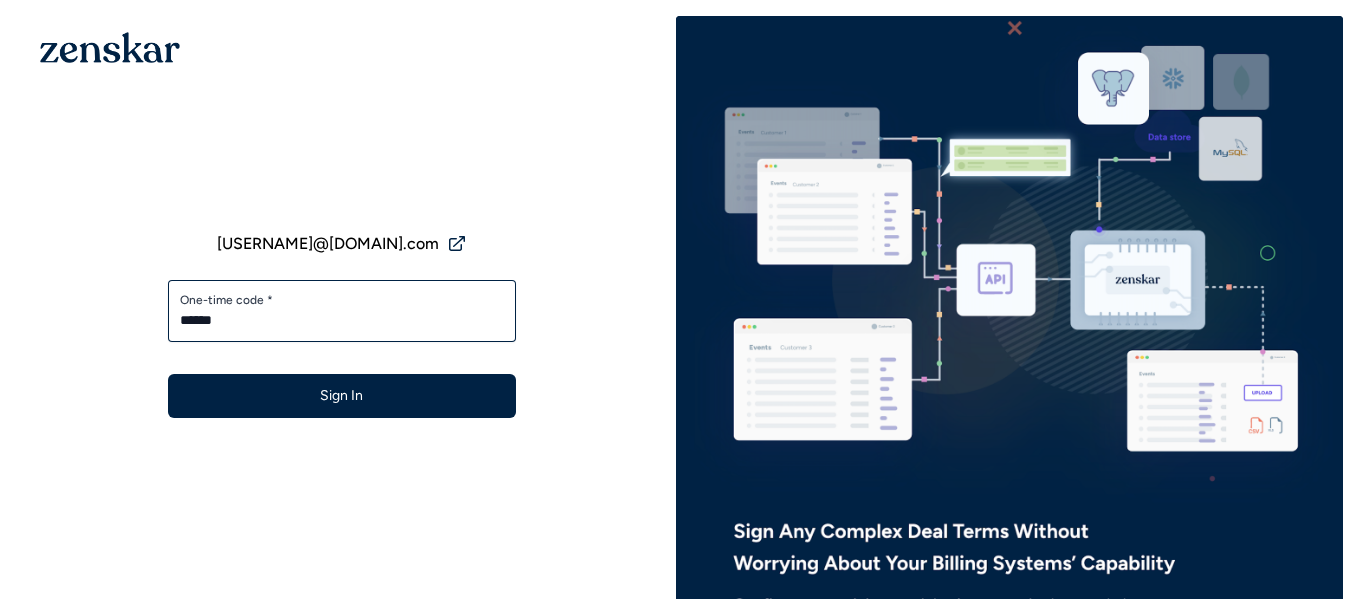 type on "******" 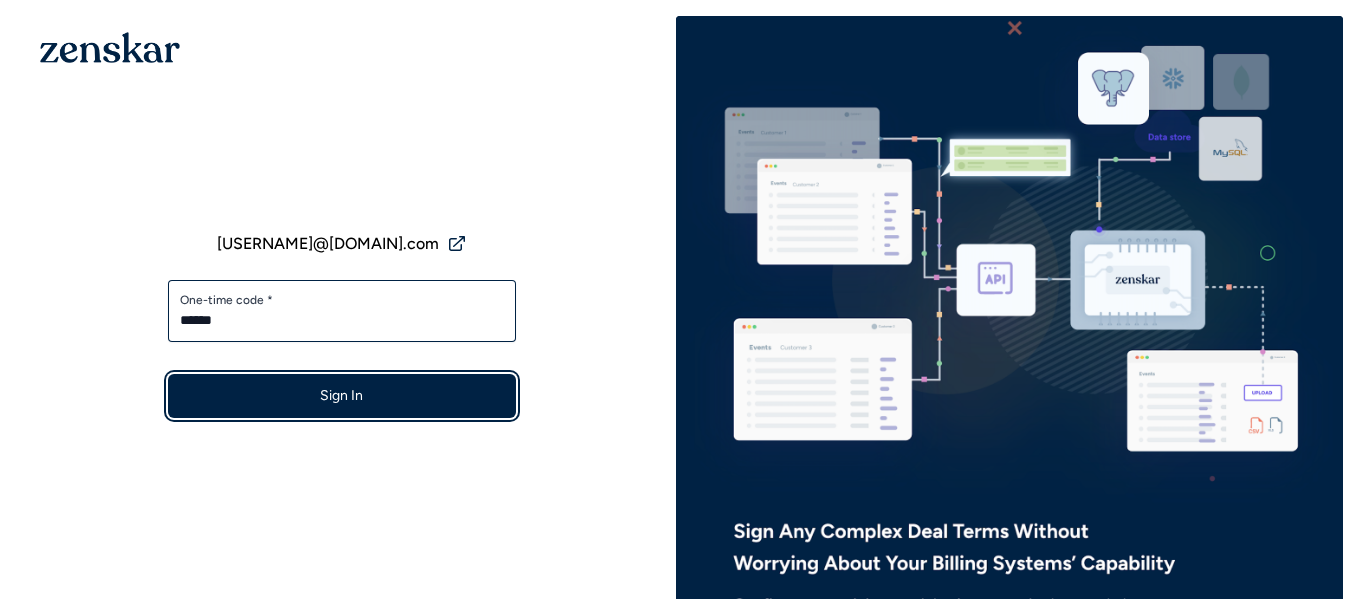 click on "Sign In" at bounding box center (342, 396) 